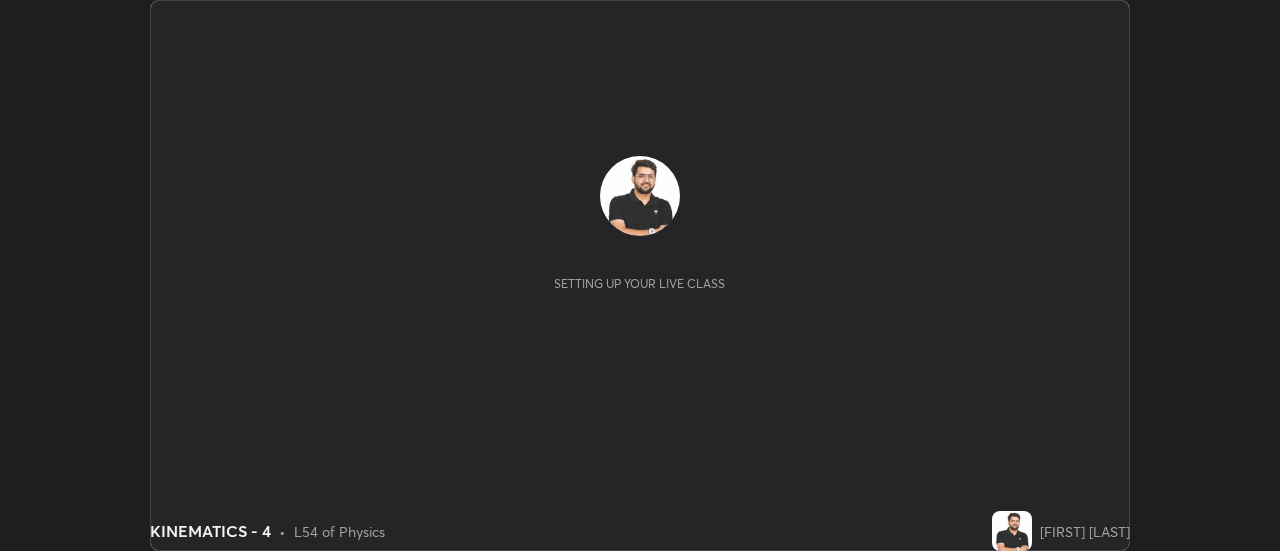 scroll, scrollTop: 0, scrollLeft: 0, axis: both 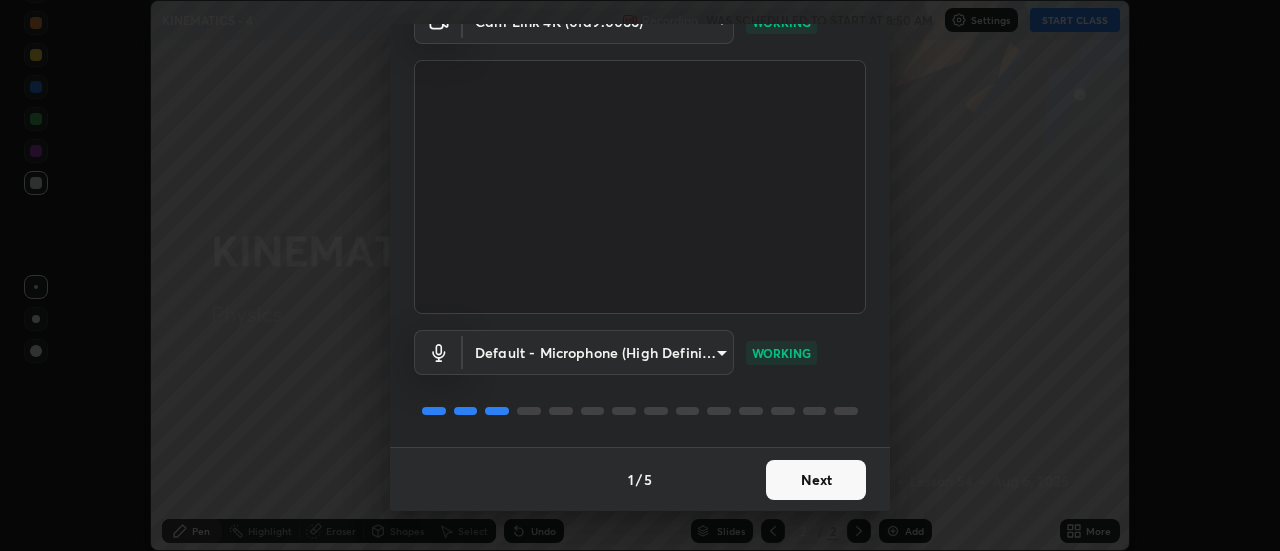click on "Next" at bounding box center (816, 480) 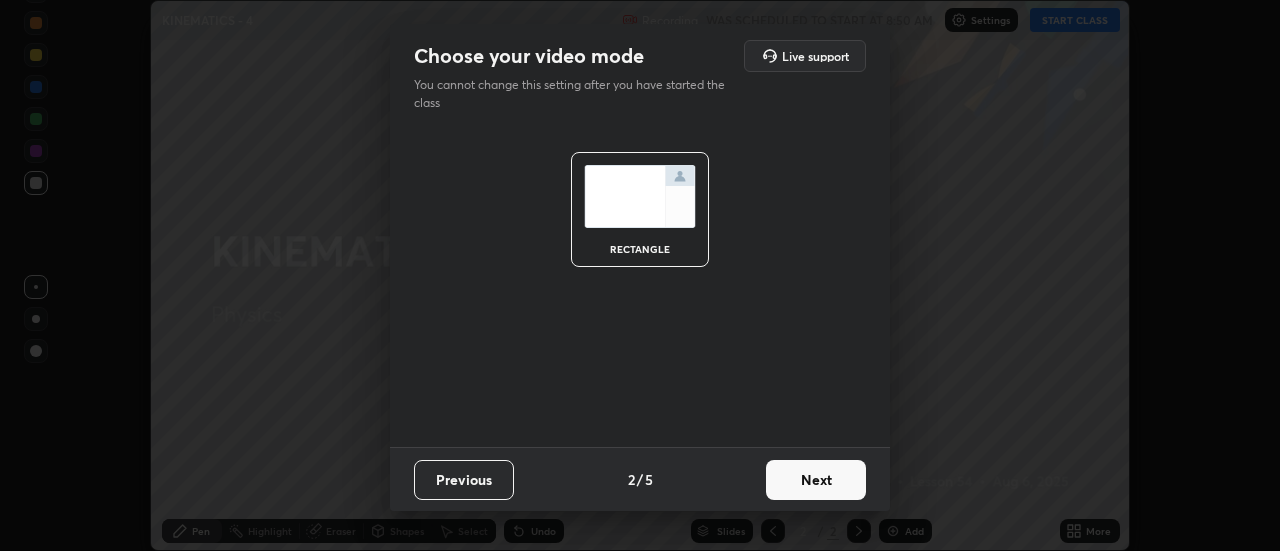 scroll, scrollTop: 0, scrollLeft: 0, axis: both 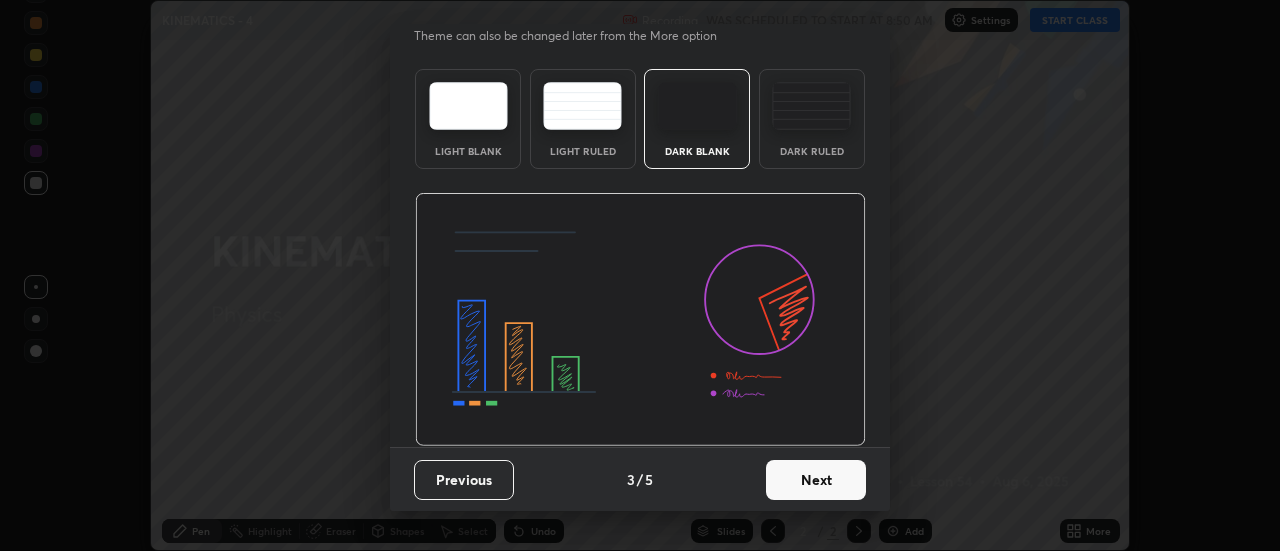 click on "Next" at bounding box center (816, 480) 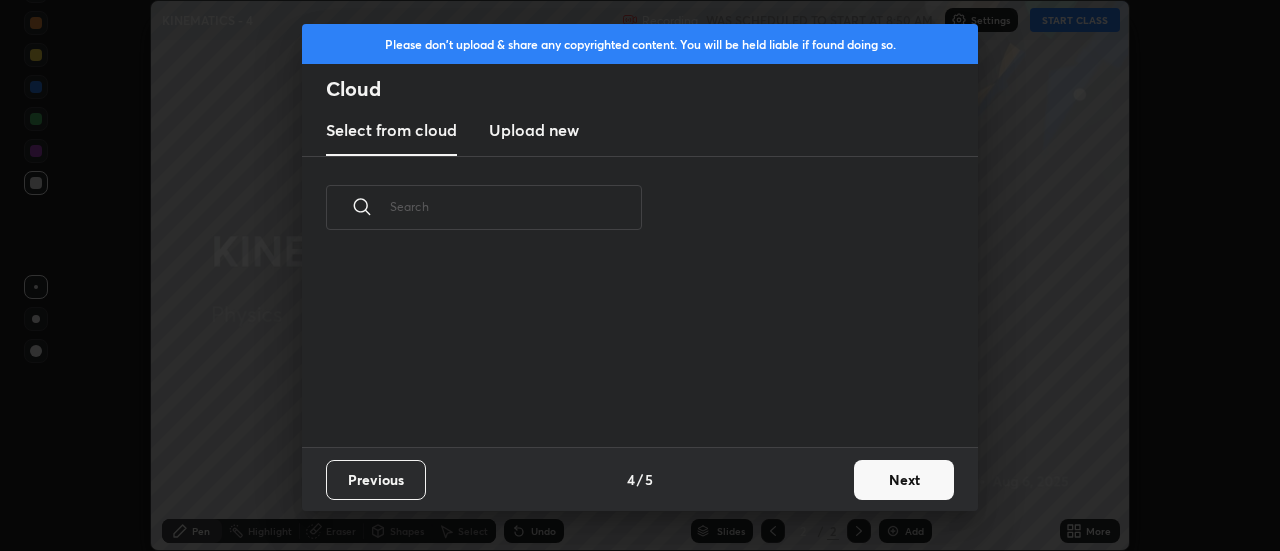 scroll, scrollTop: 0, scrollLeft: 0, axis: both 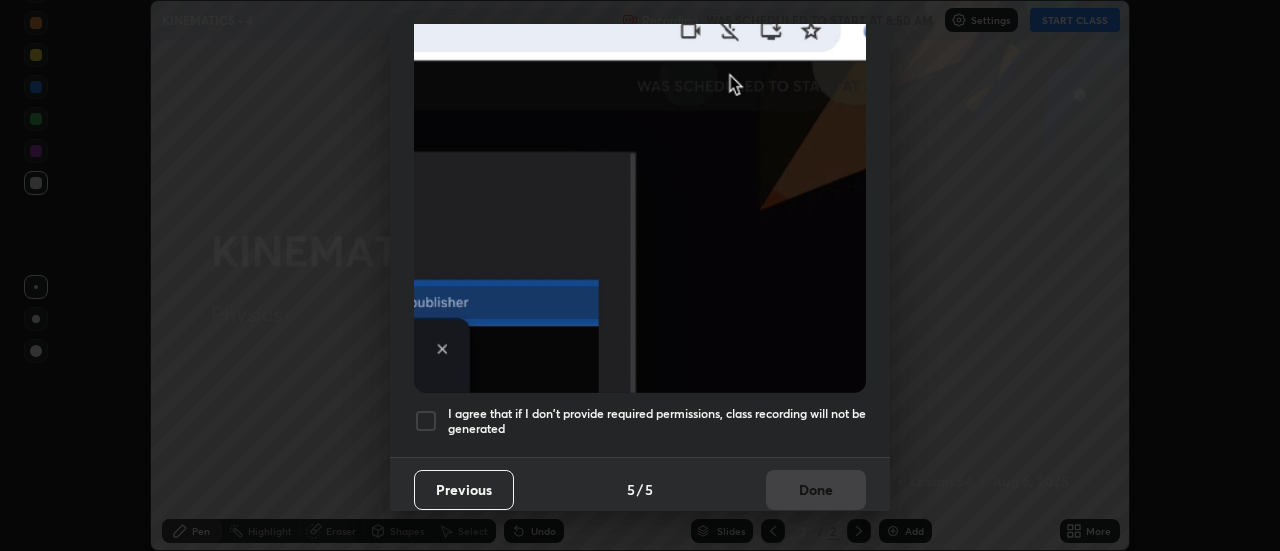 click at bounding box center [426, 421] 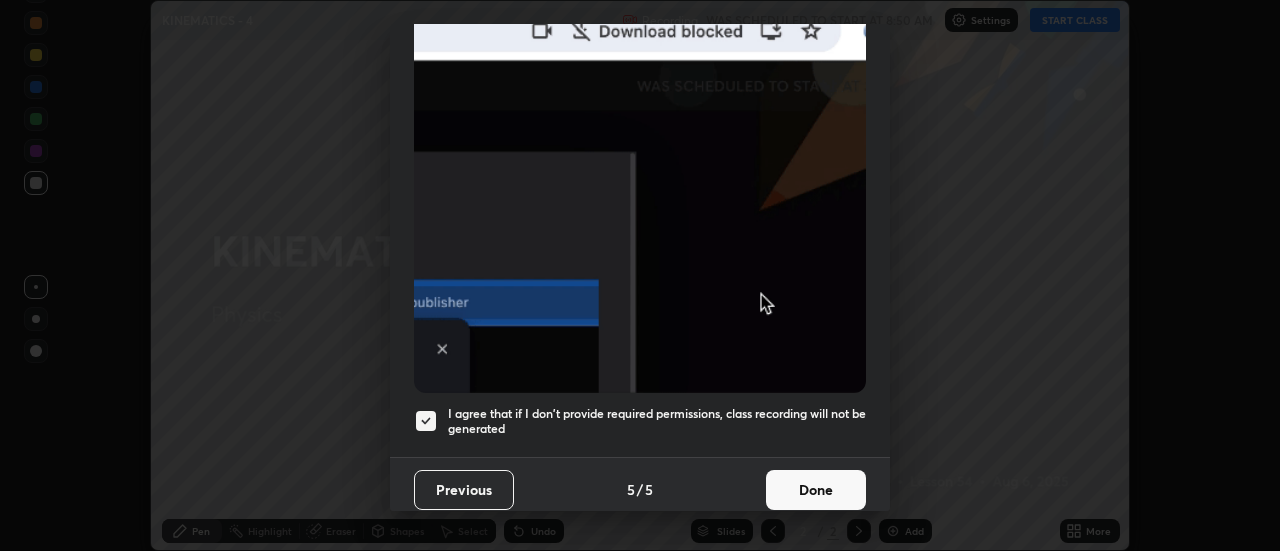 click on "Done" at bounding box center (816, 490) 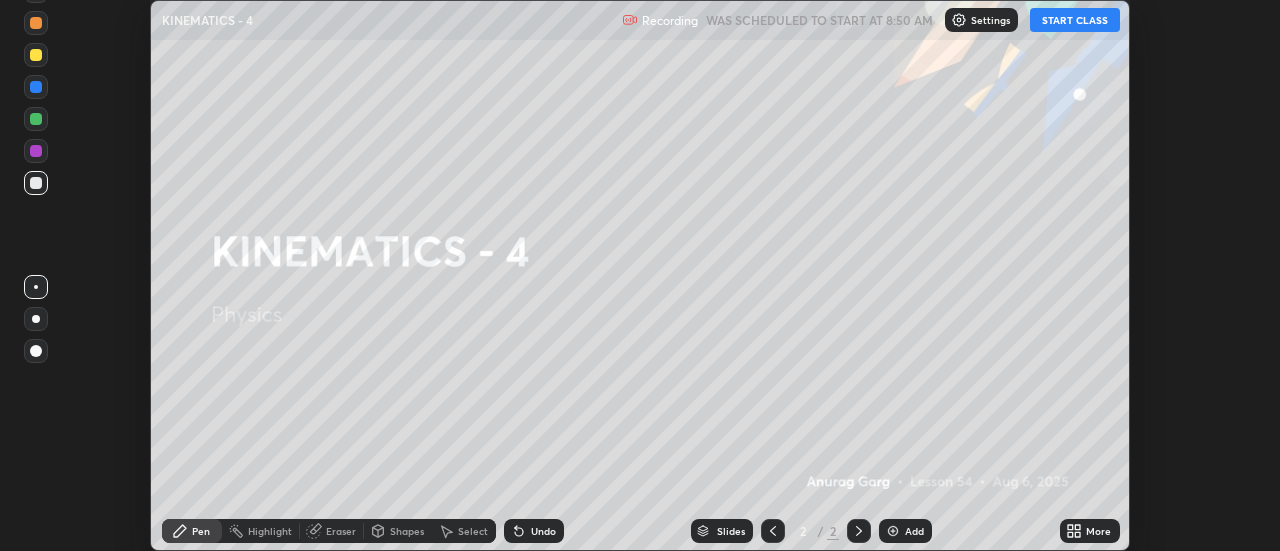 click on "START CLASS" at bounding box center (1075, 20) 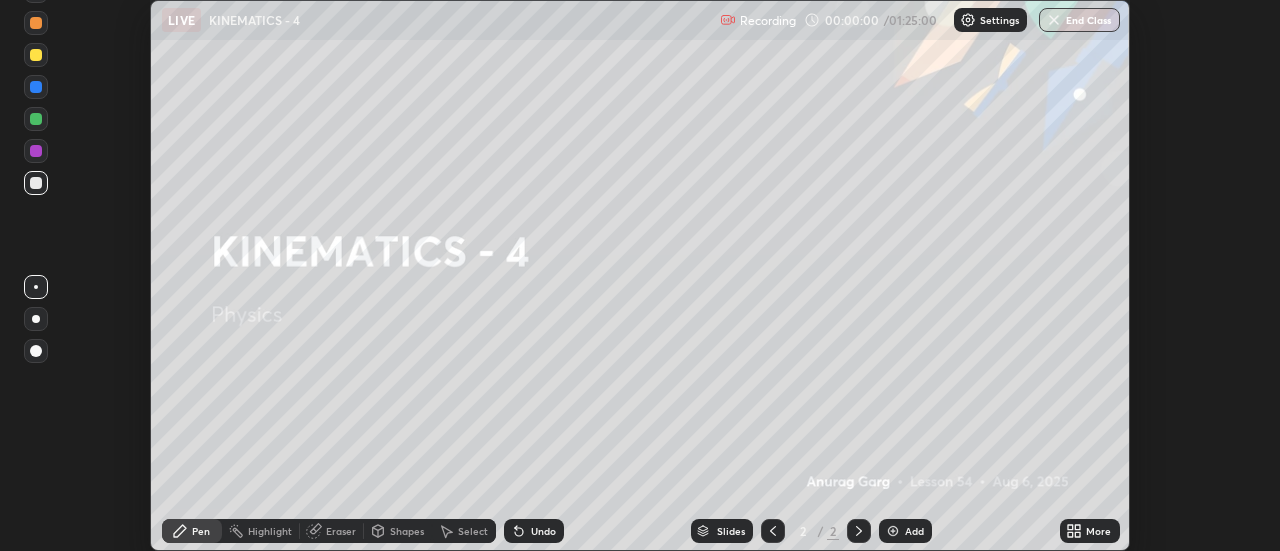 click on "More" at bounding box center [1090, 531] 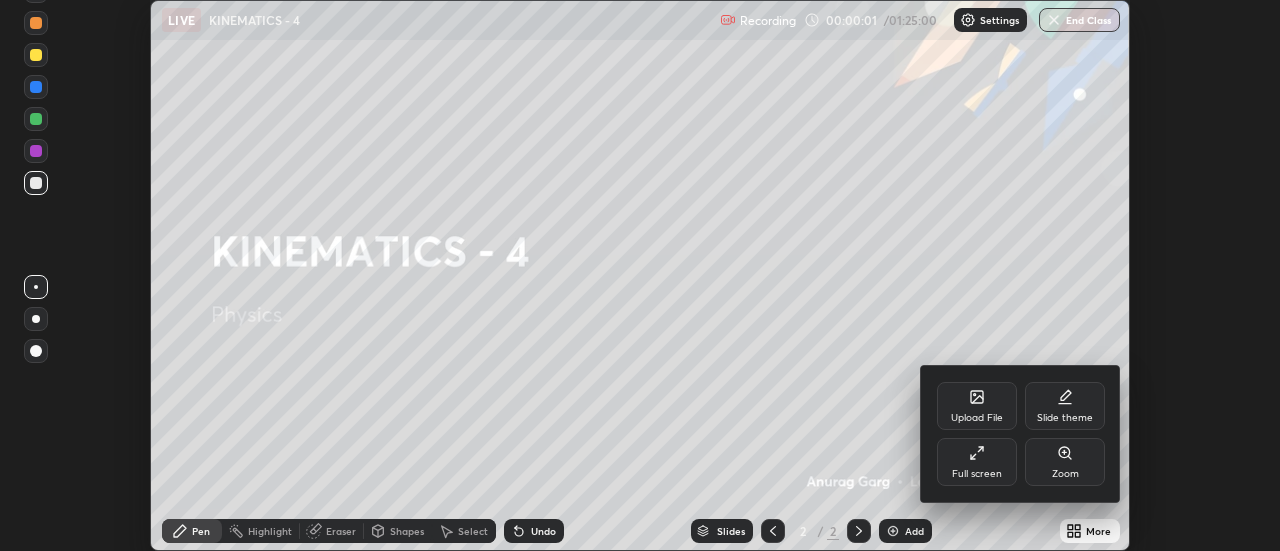click on "Full screen" at bounding box center [977, 474] 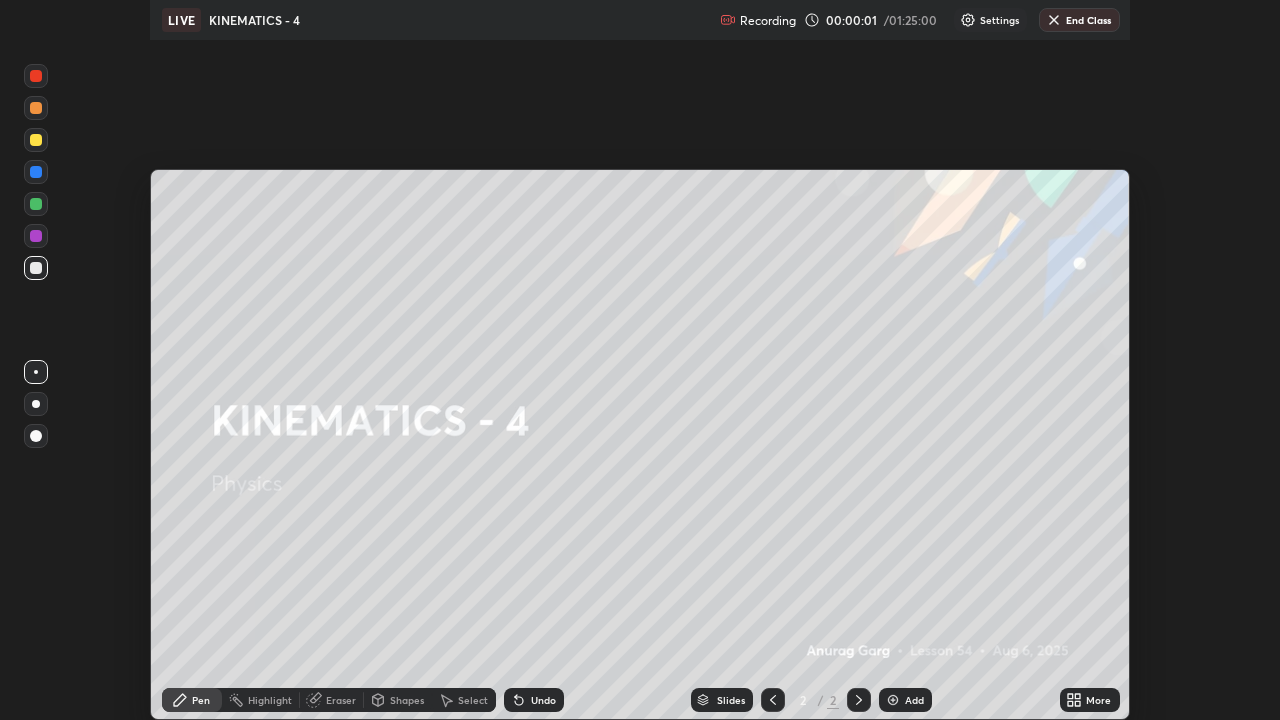 scroll, scrollTop: 99280, scrollLeft: 98720, axis: both 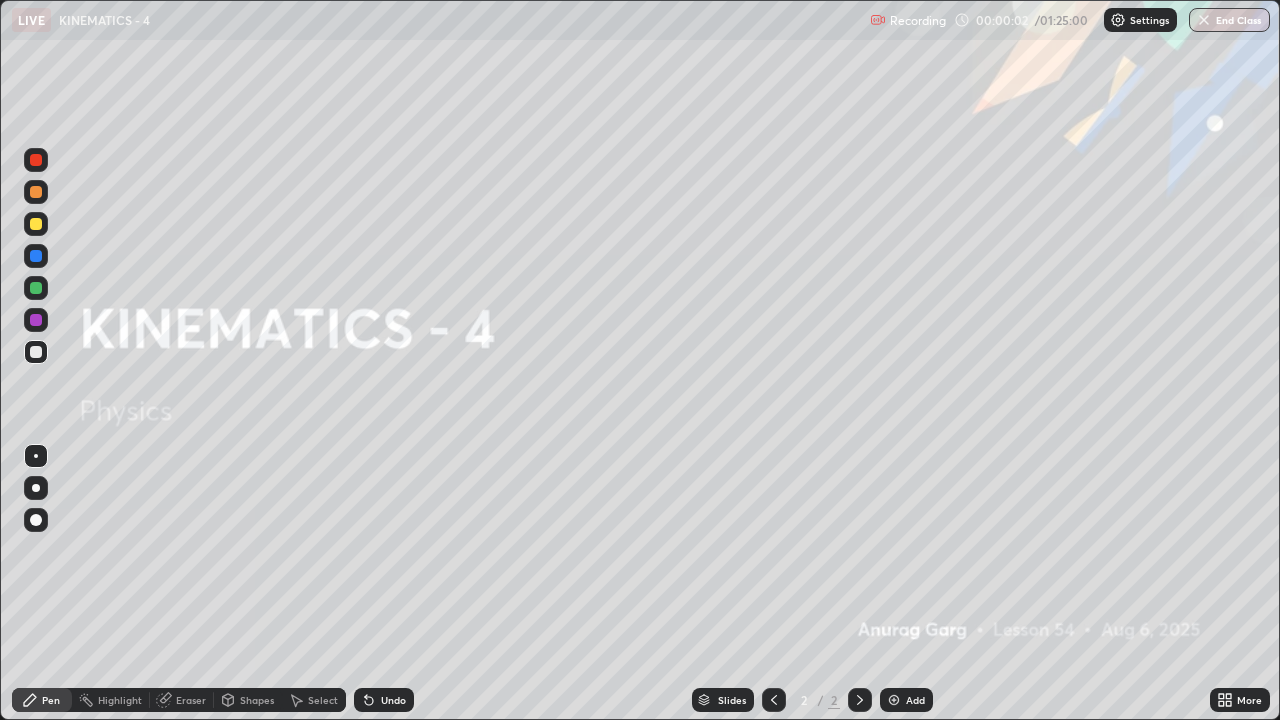 click on "Add" at bounding box center (906, 700) 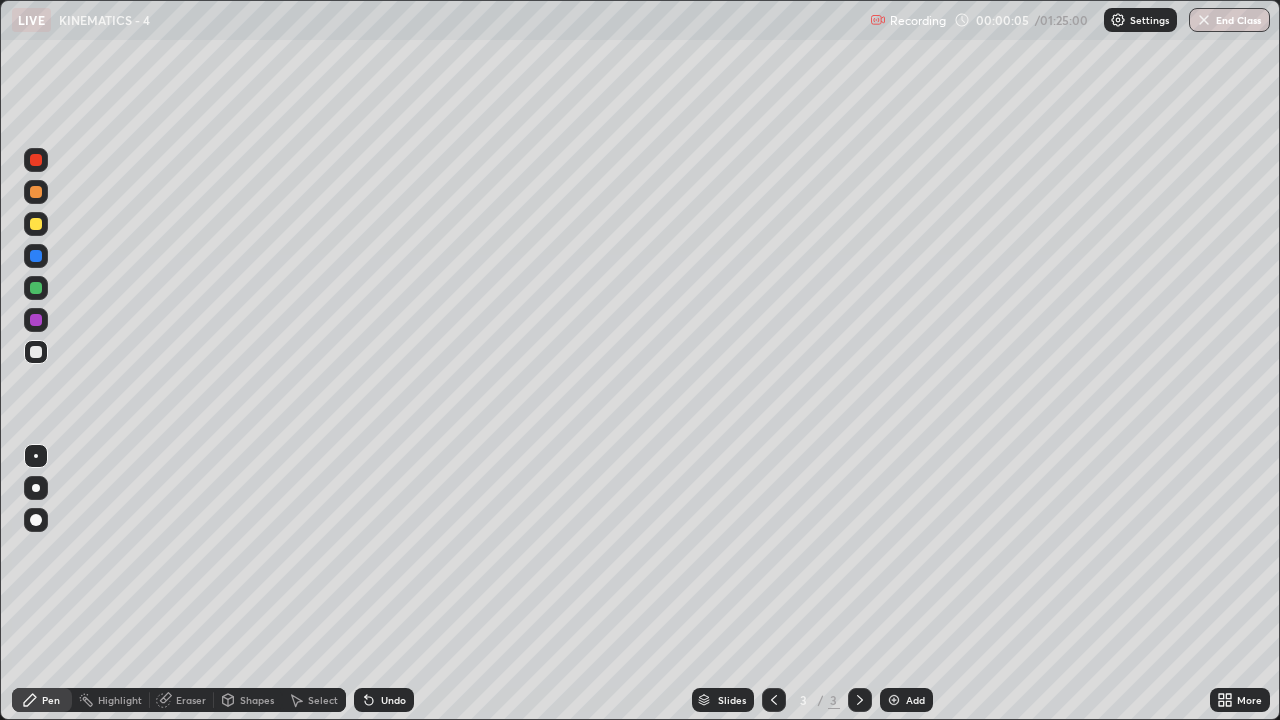 click on "Pen" at bounding box center (42, 700) 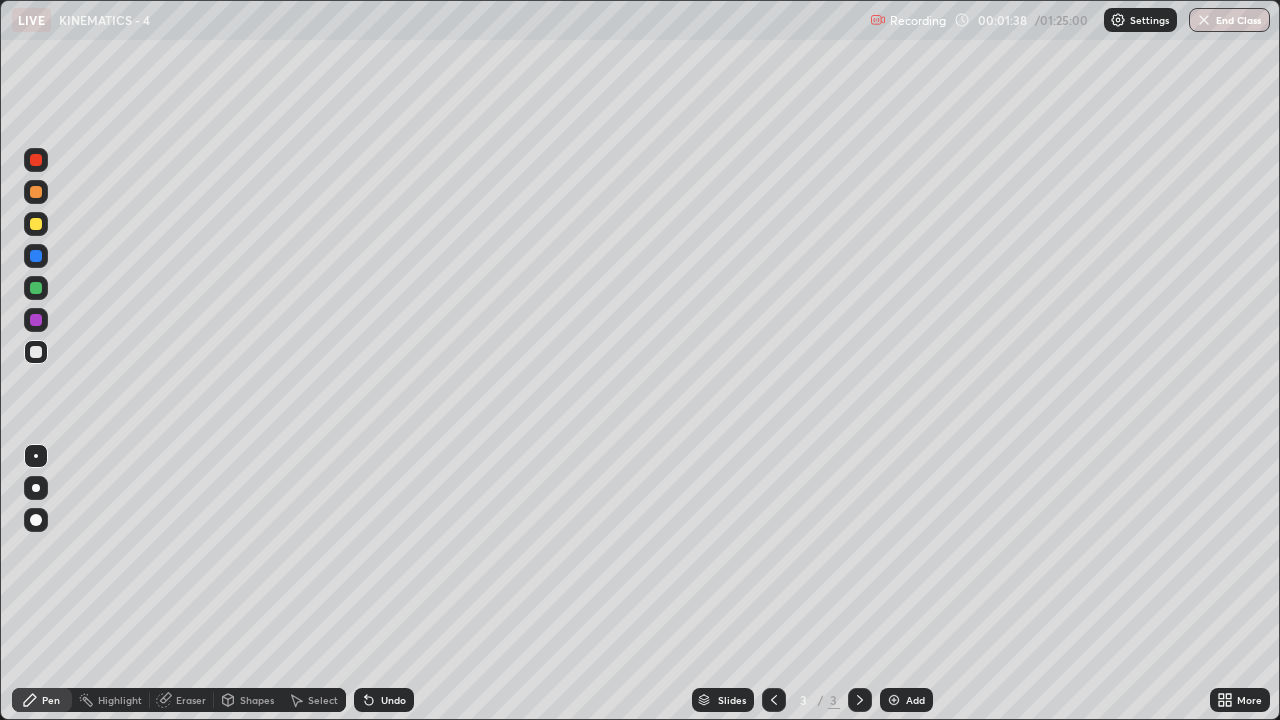 click at bounding box center [36, 224] 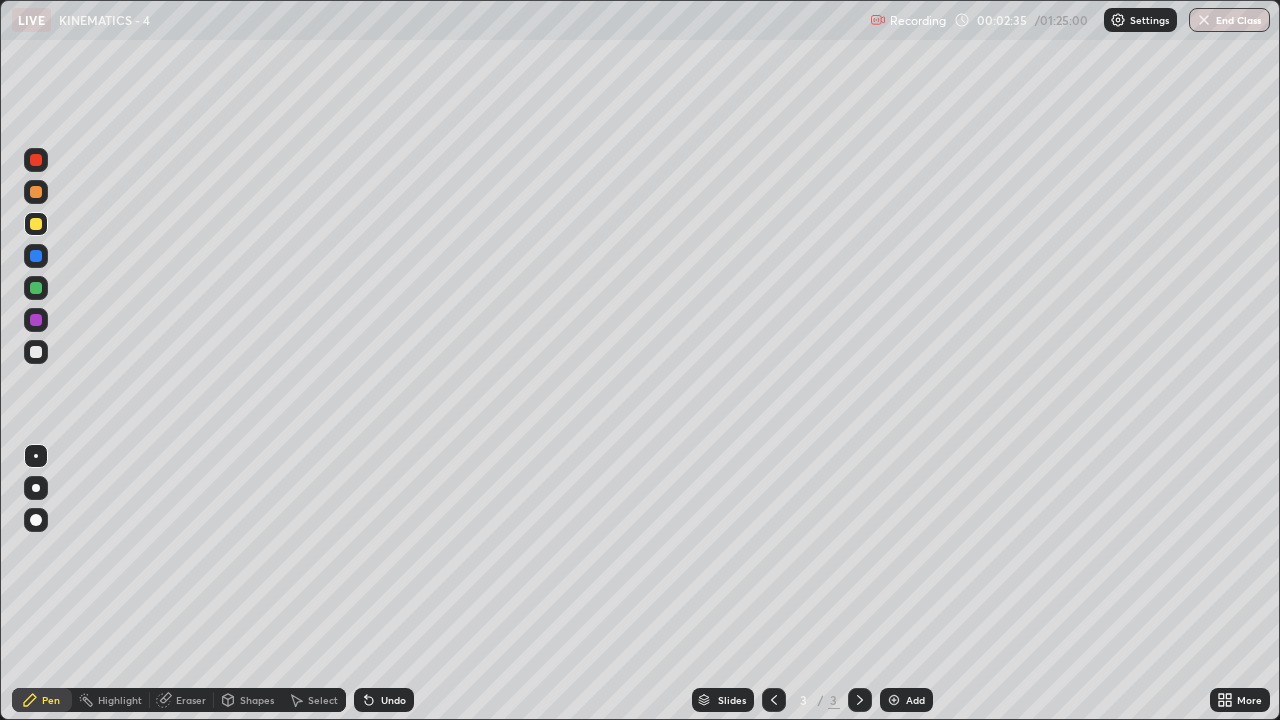 click at bounding box center [36, 192] 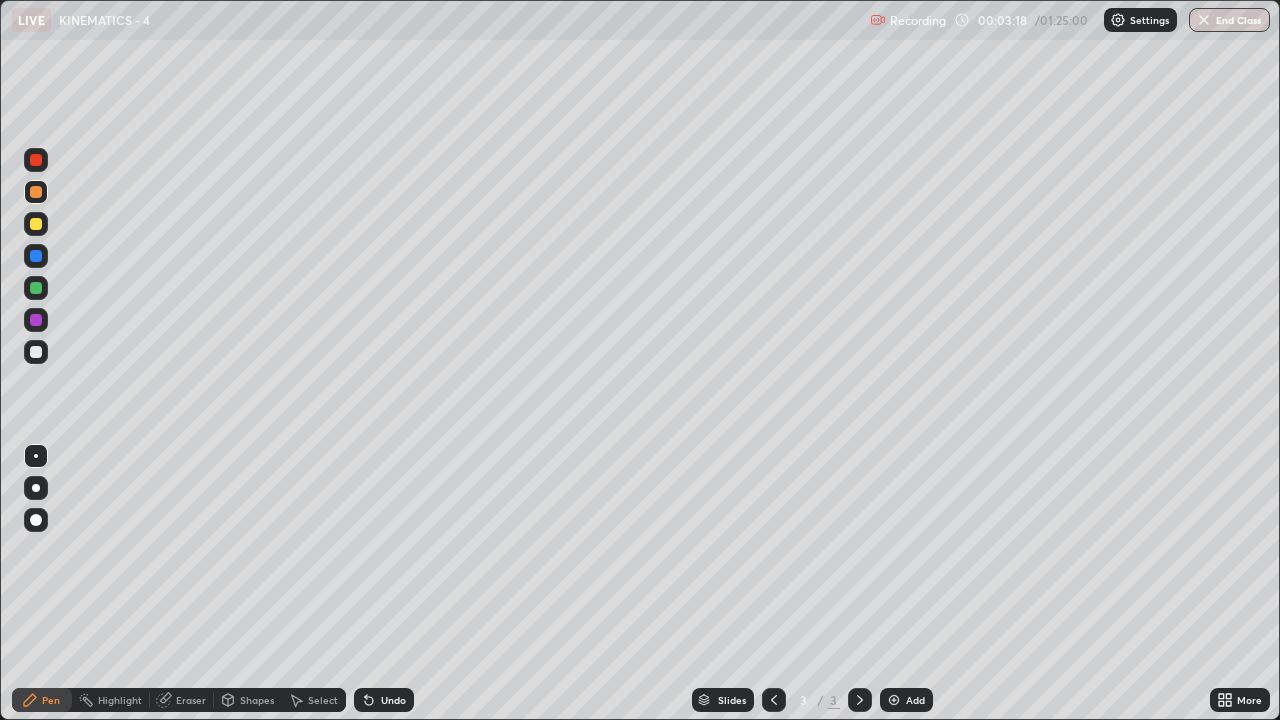 click on "Eraser" at bounding box center [191, 700] 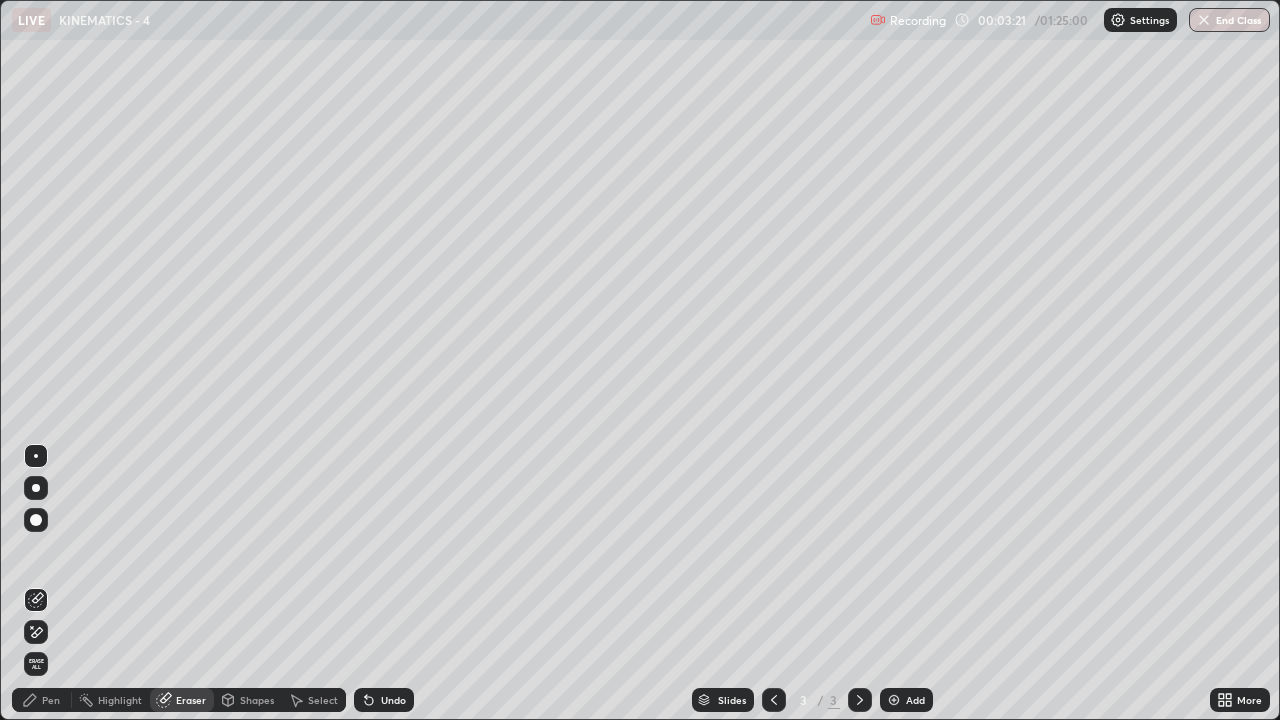 click on "Pen" at bounding box center (51, 700) 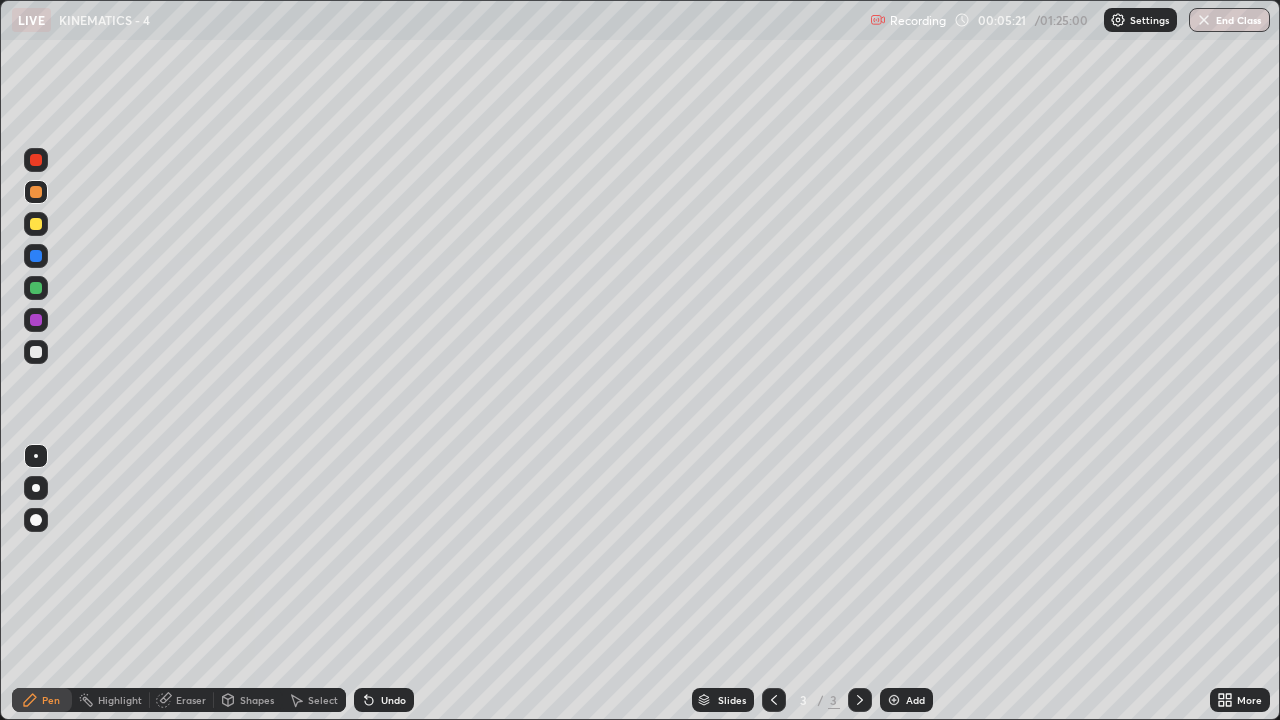click on "Add" at bounding box center [906, 700] 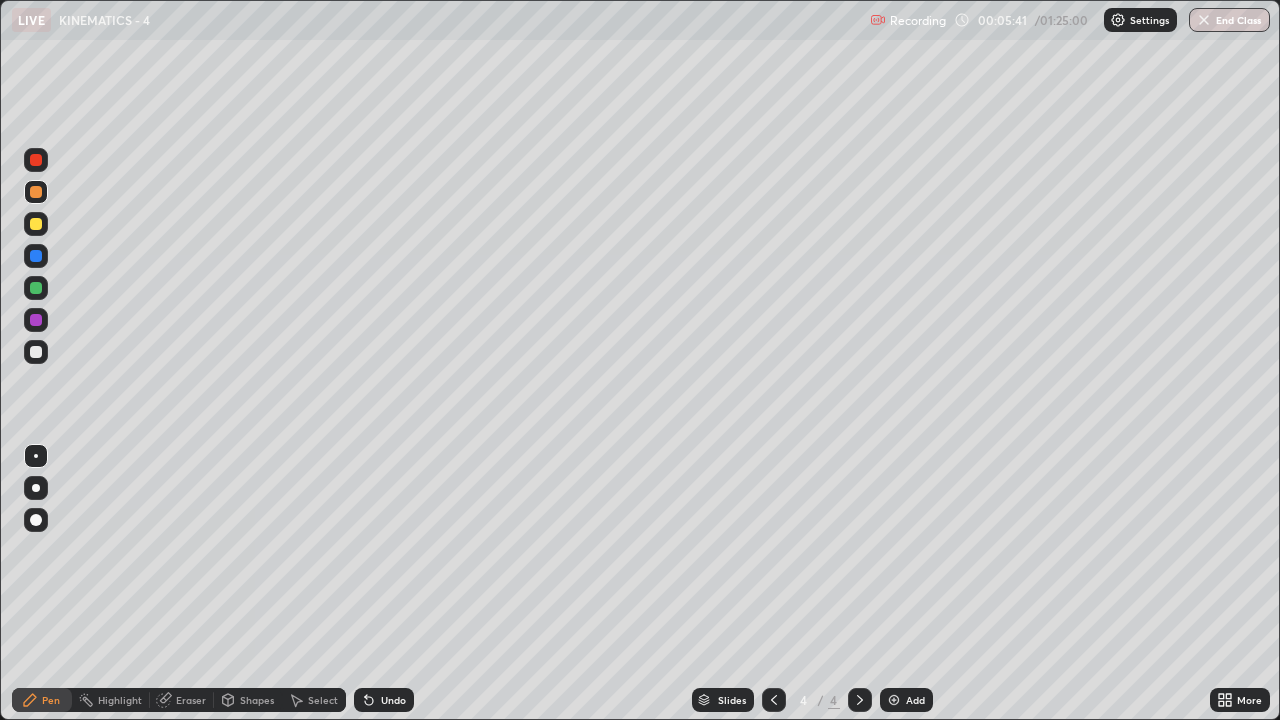 click at bounding box center (36, 224) 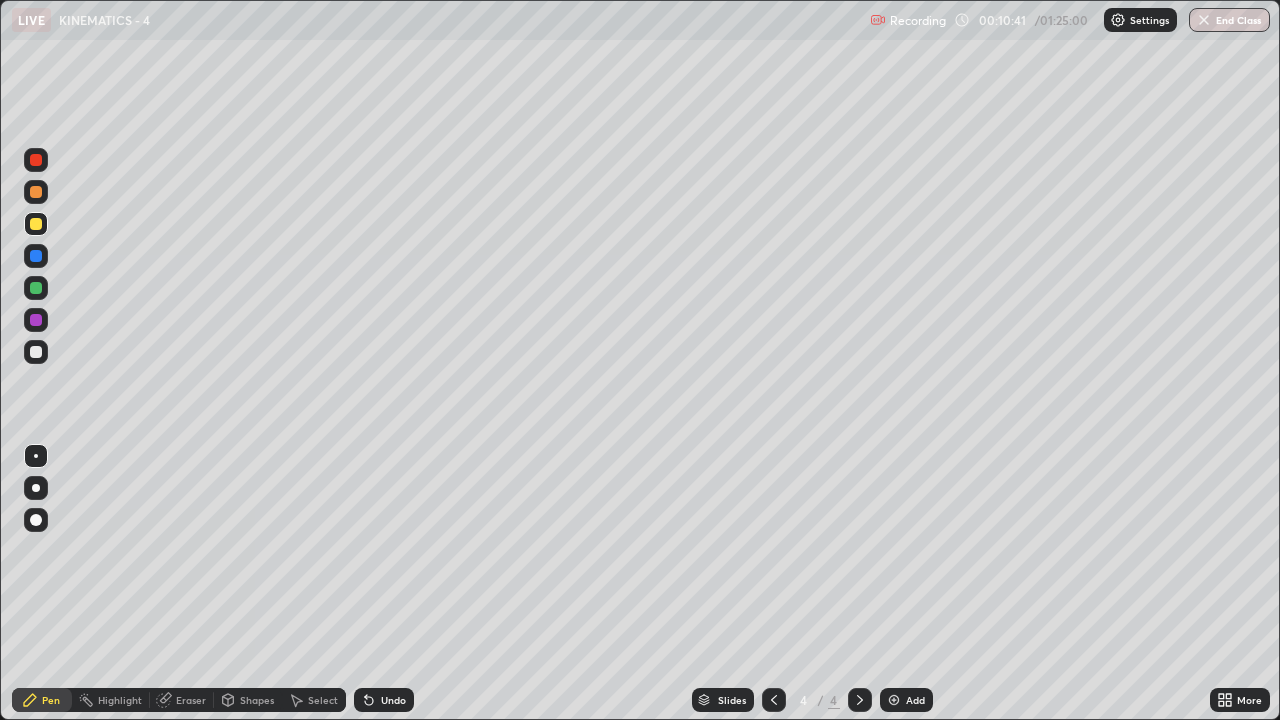 click at bounding box center (894, 700) 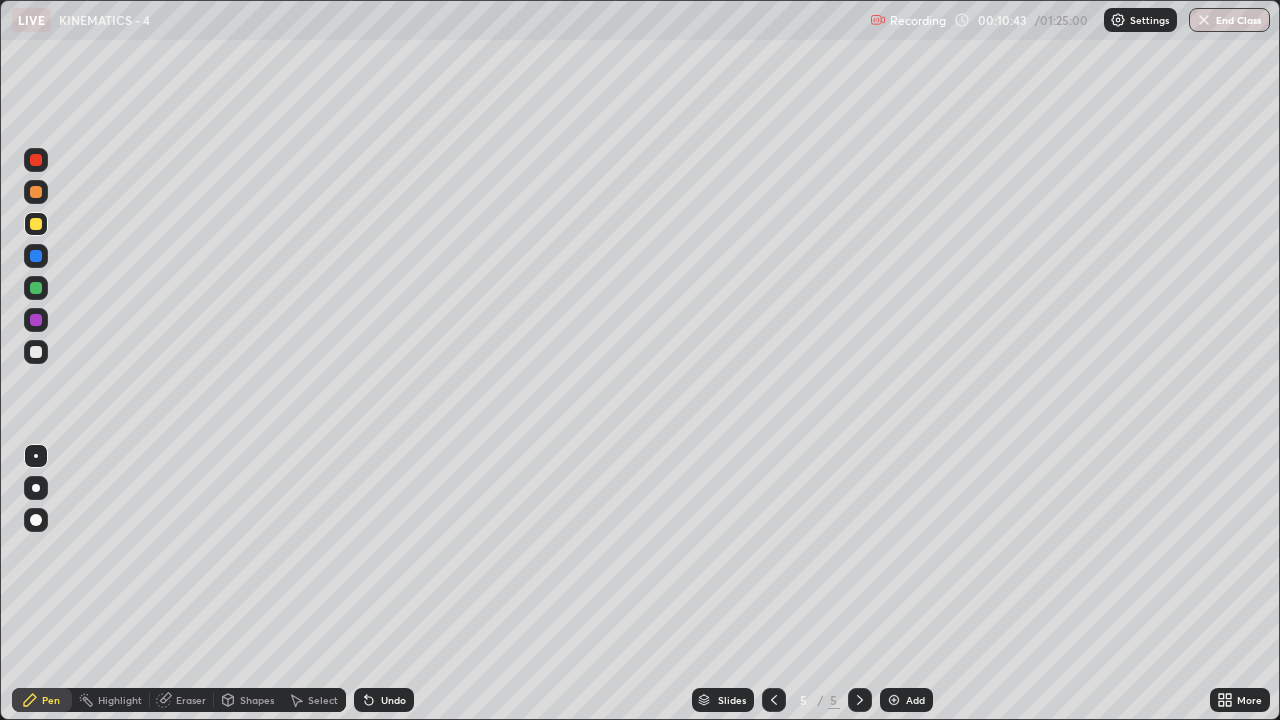 click 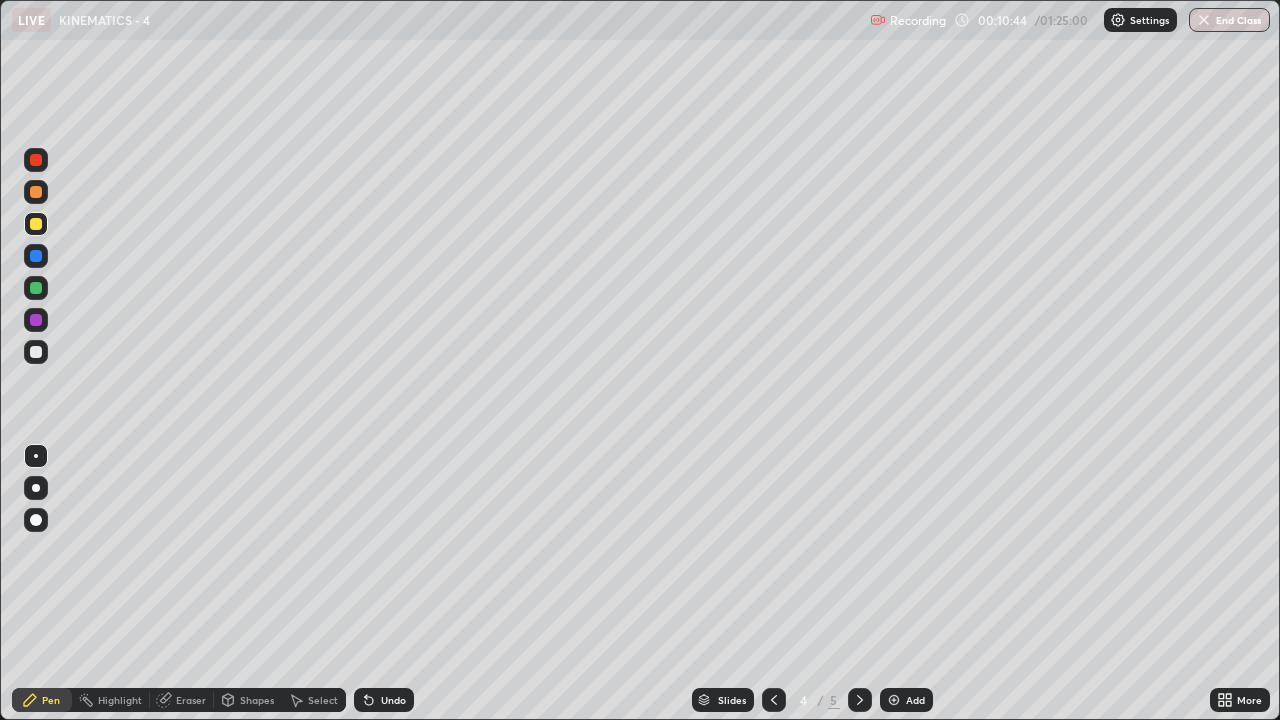 click 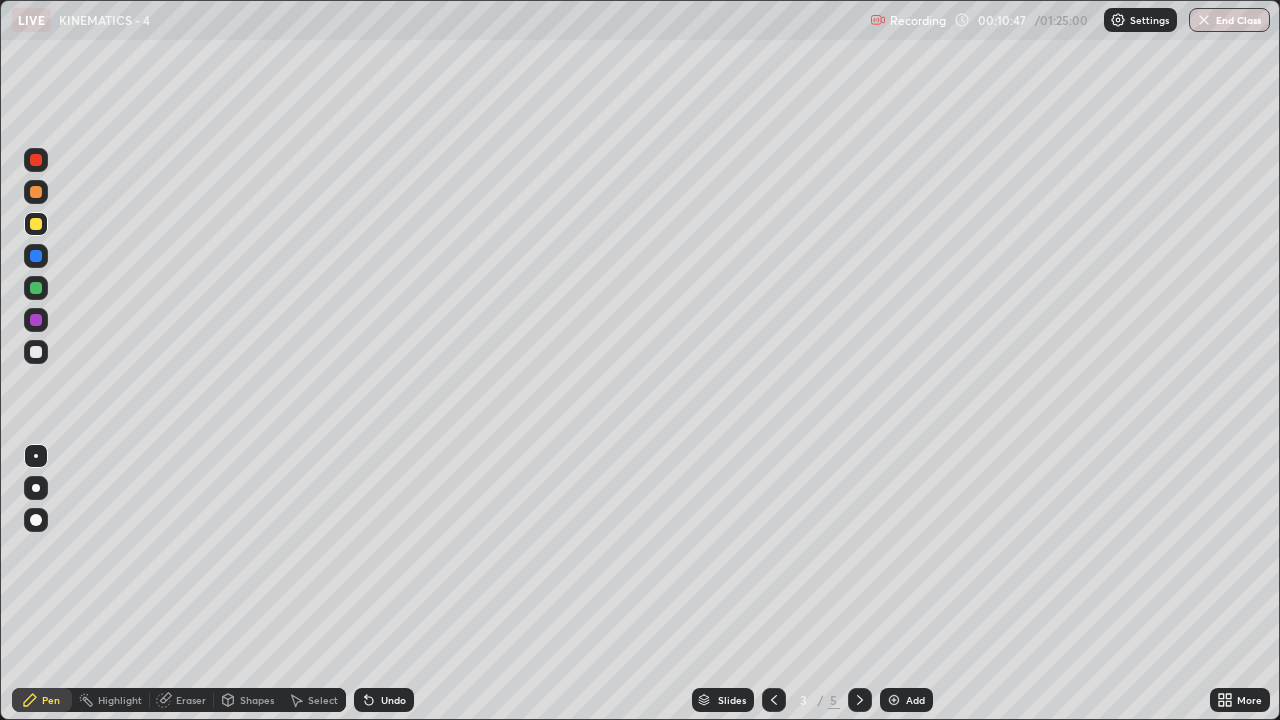 click 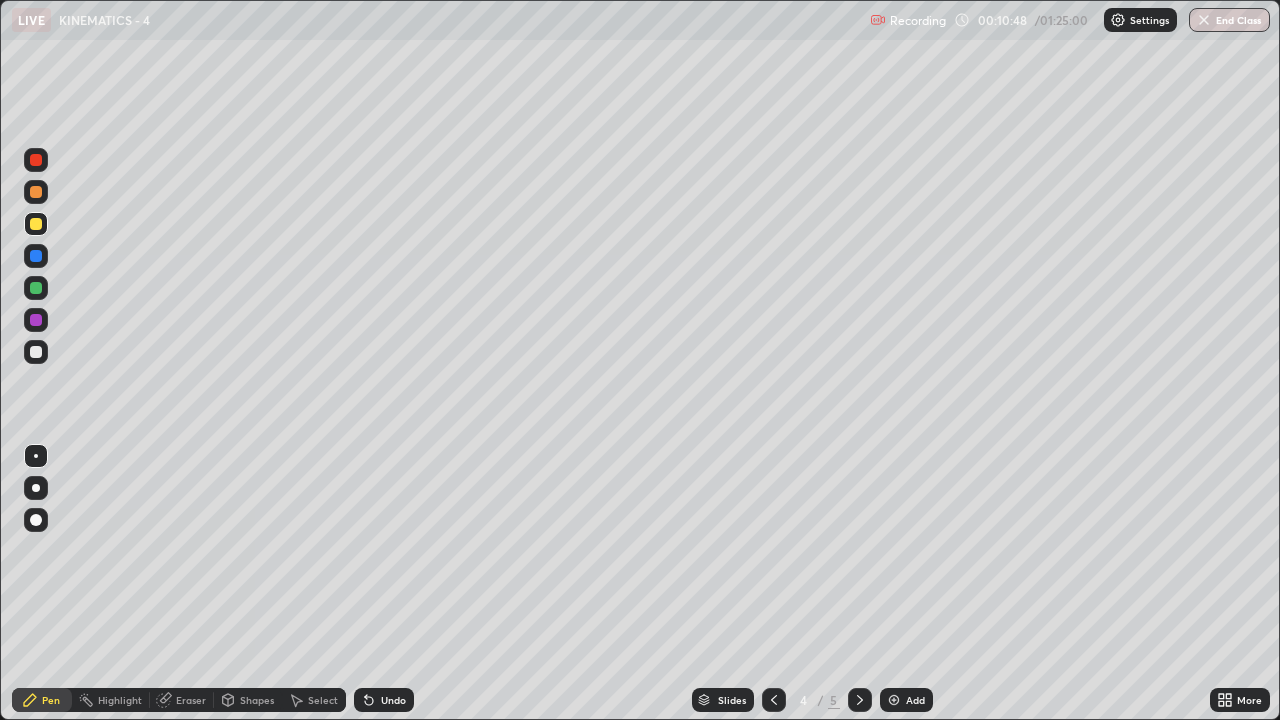 click 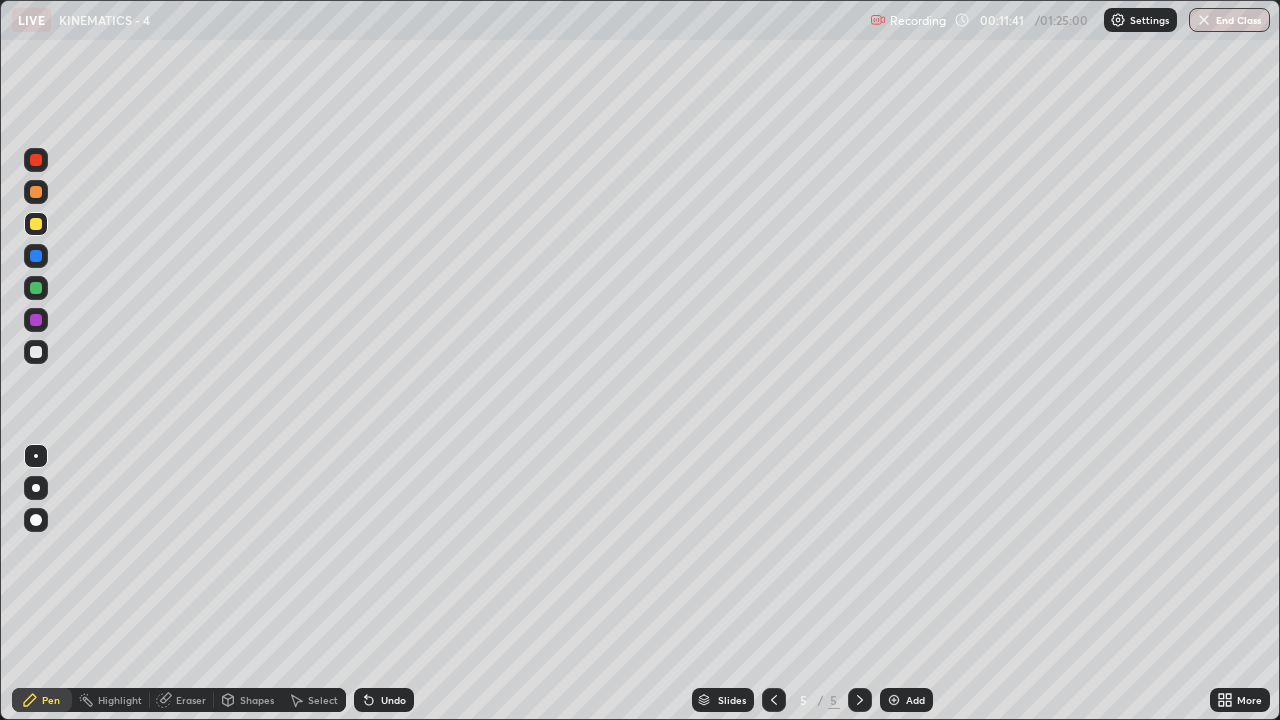 click on "Eraser" at bounding box center [191, 700] 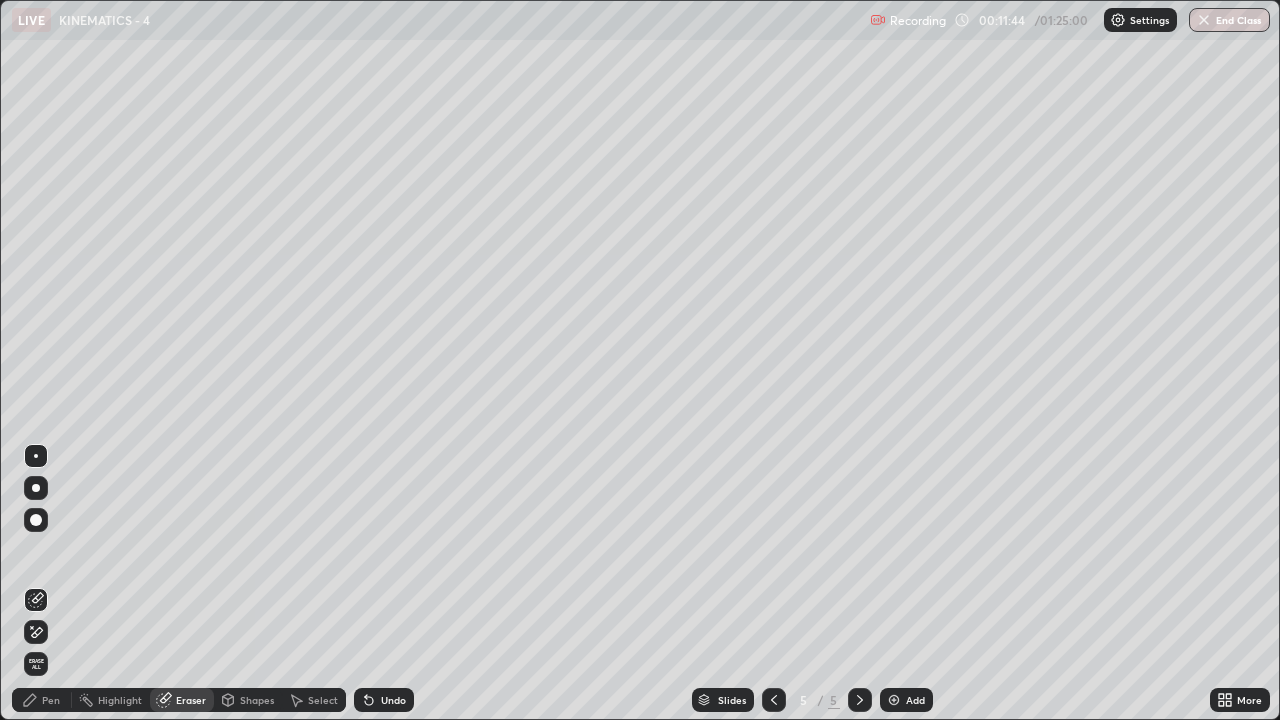 click on "Pen" at bounding box center (51, 700) 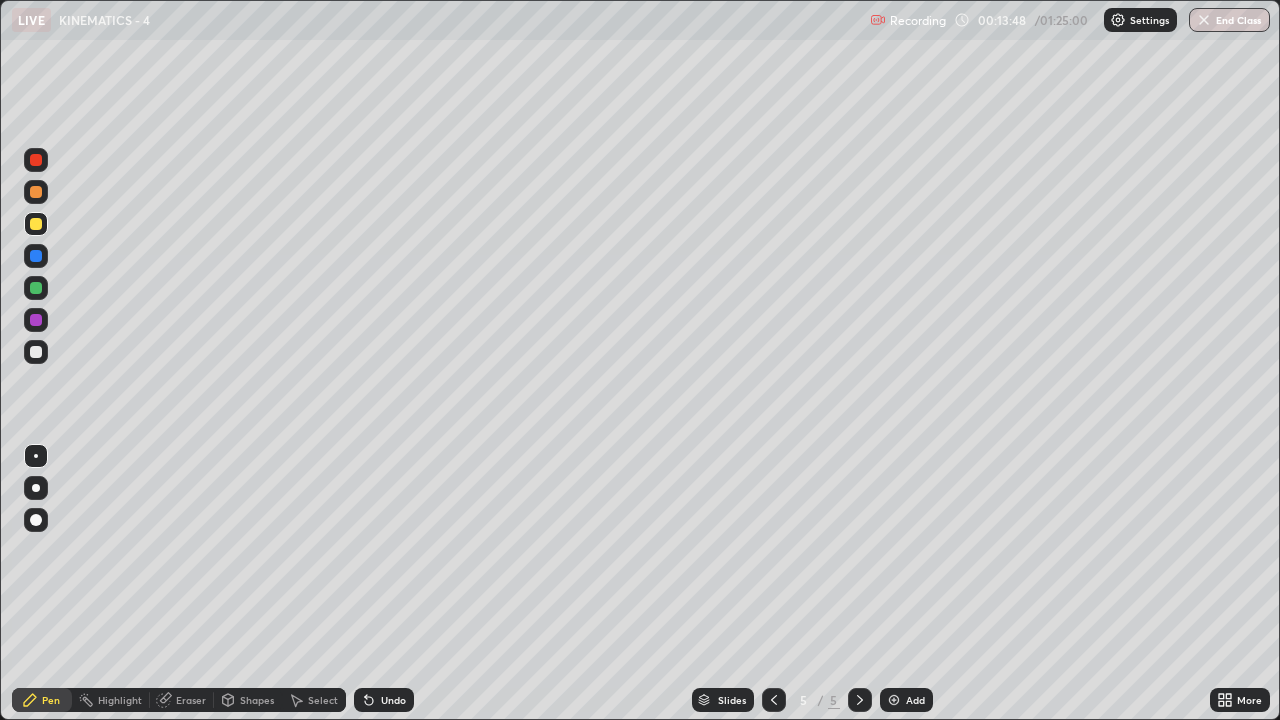 click 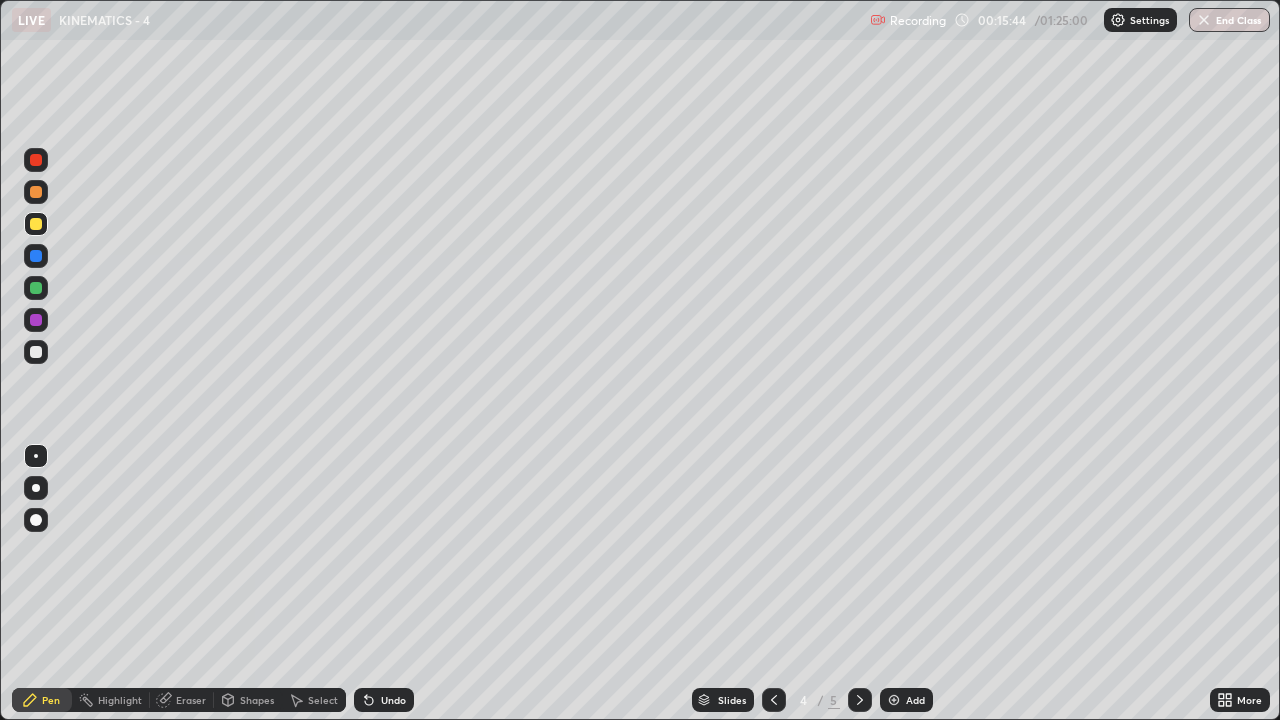 click 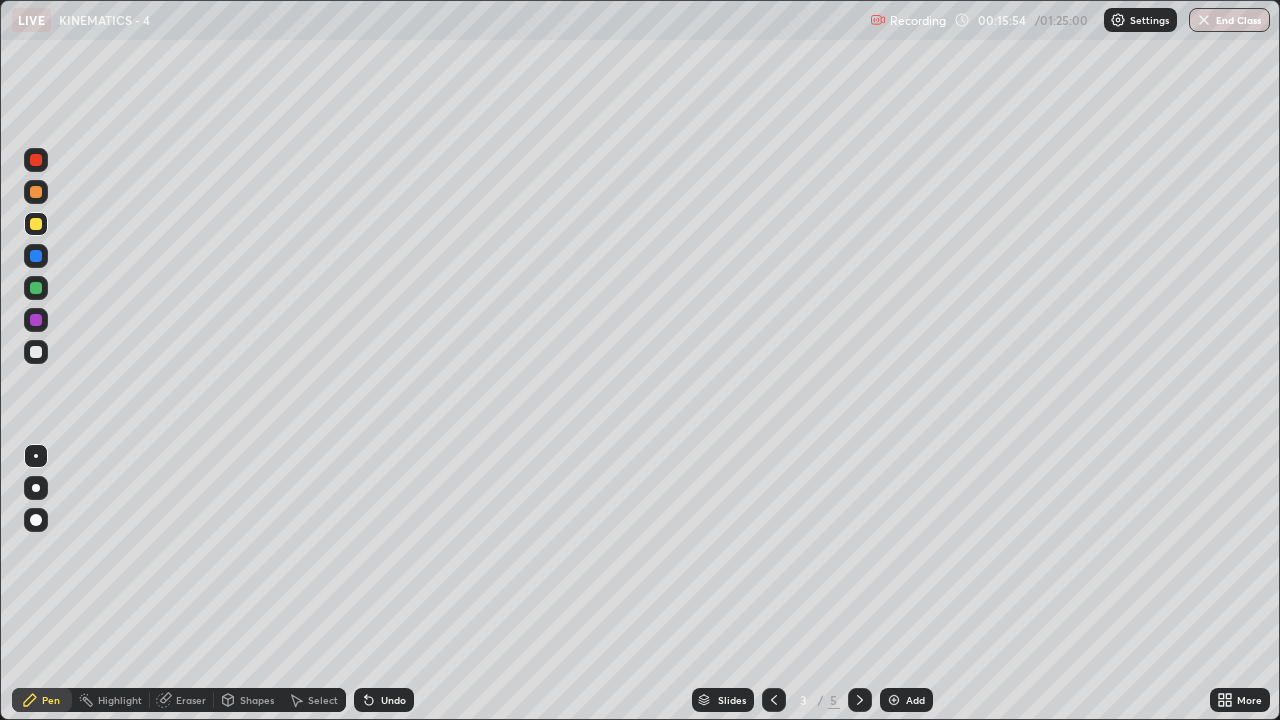 click 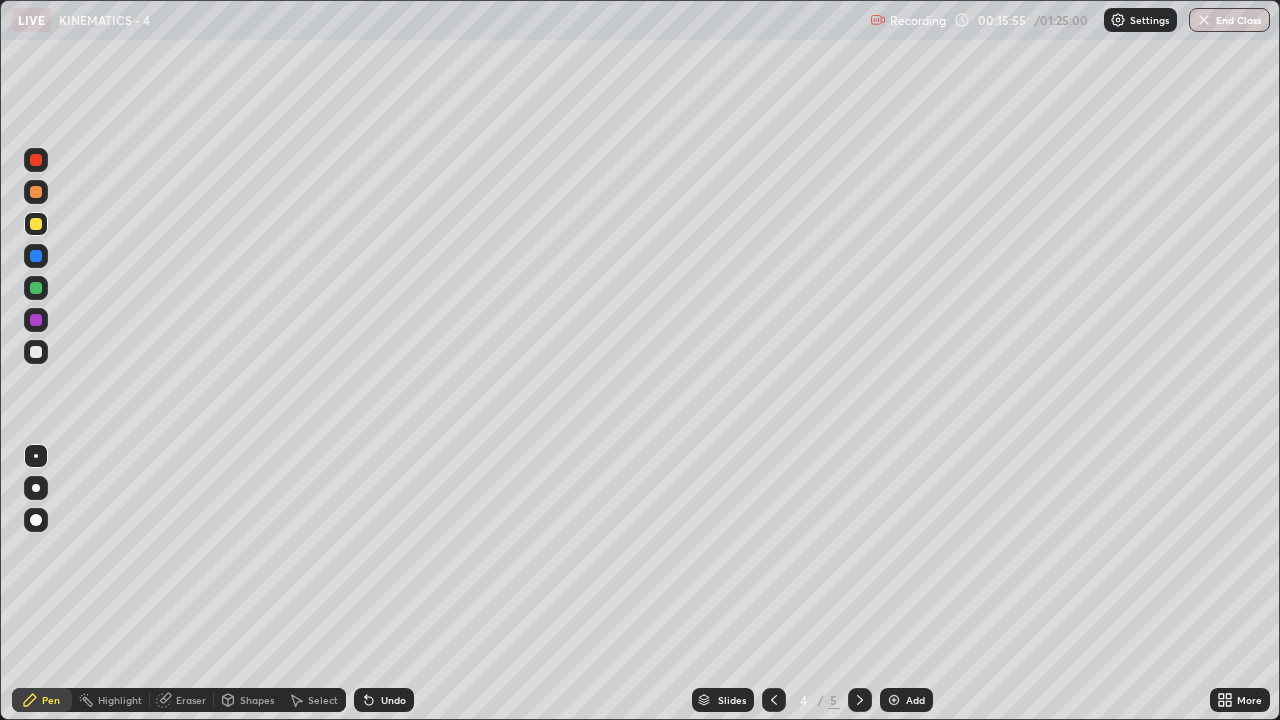 click 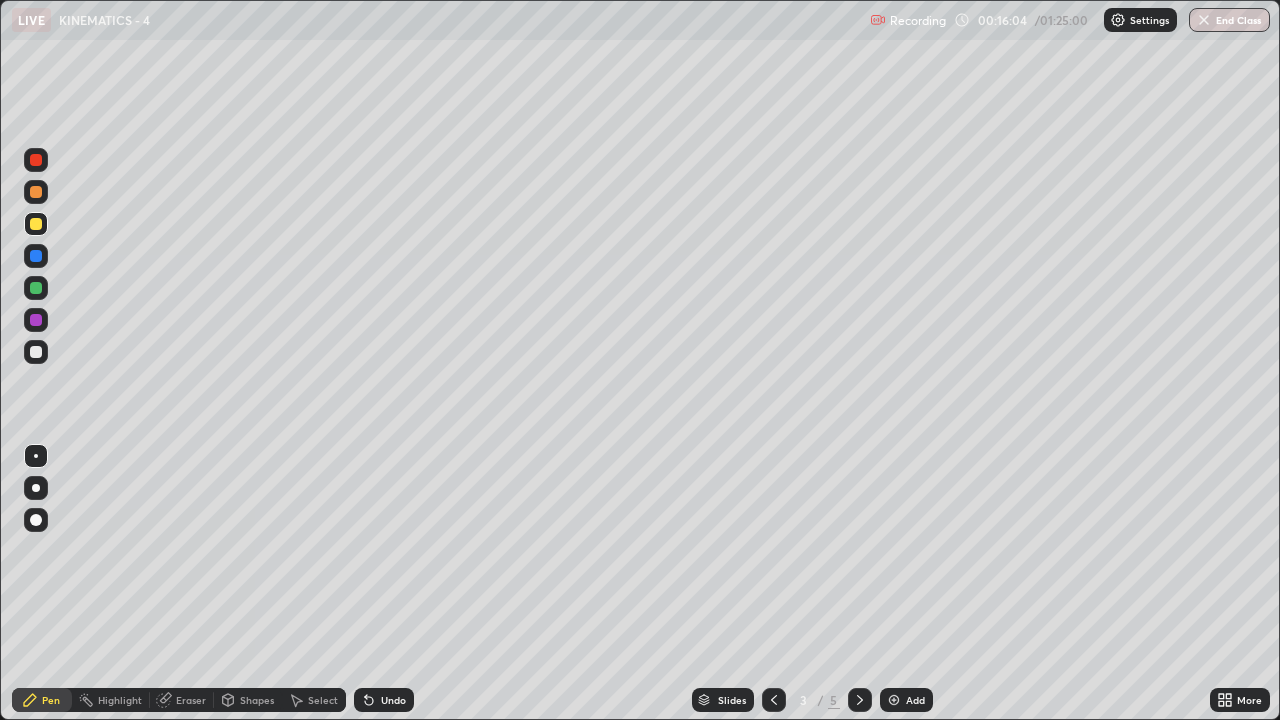 click 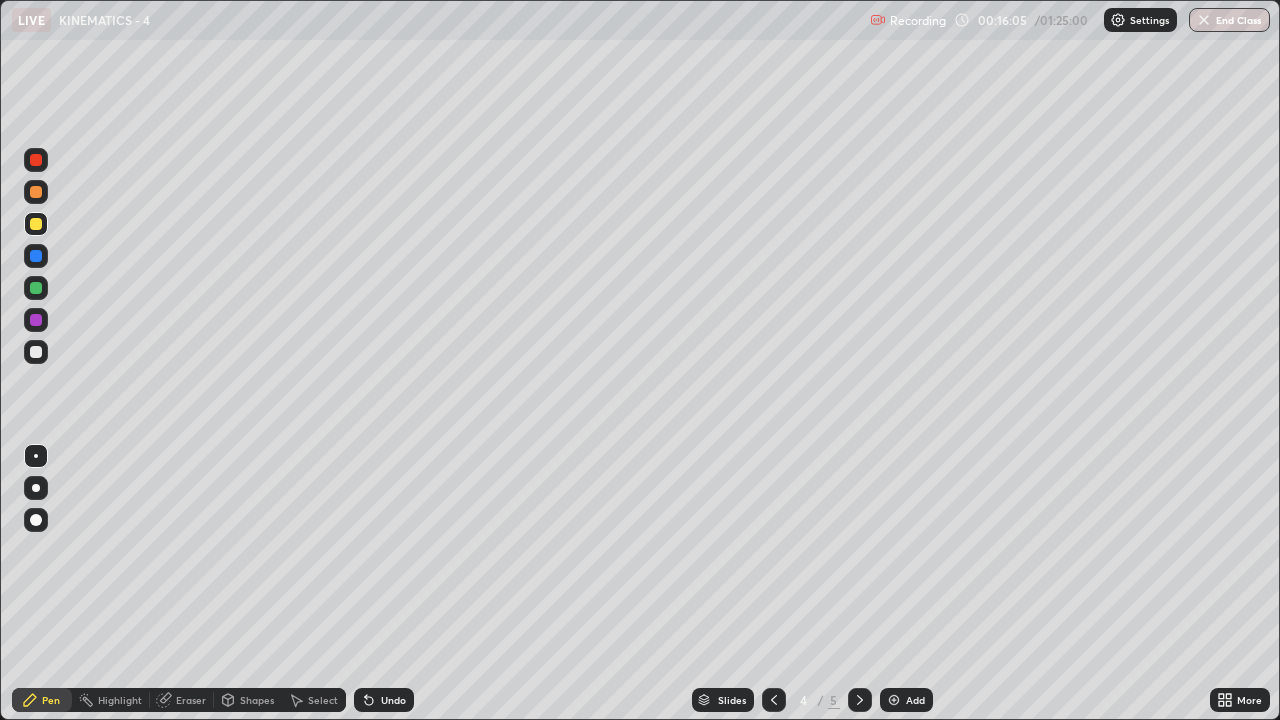 click 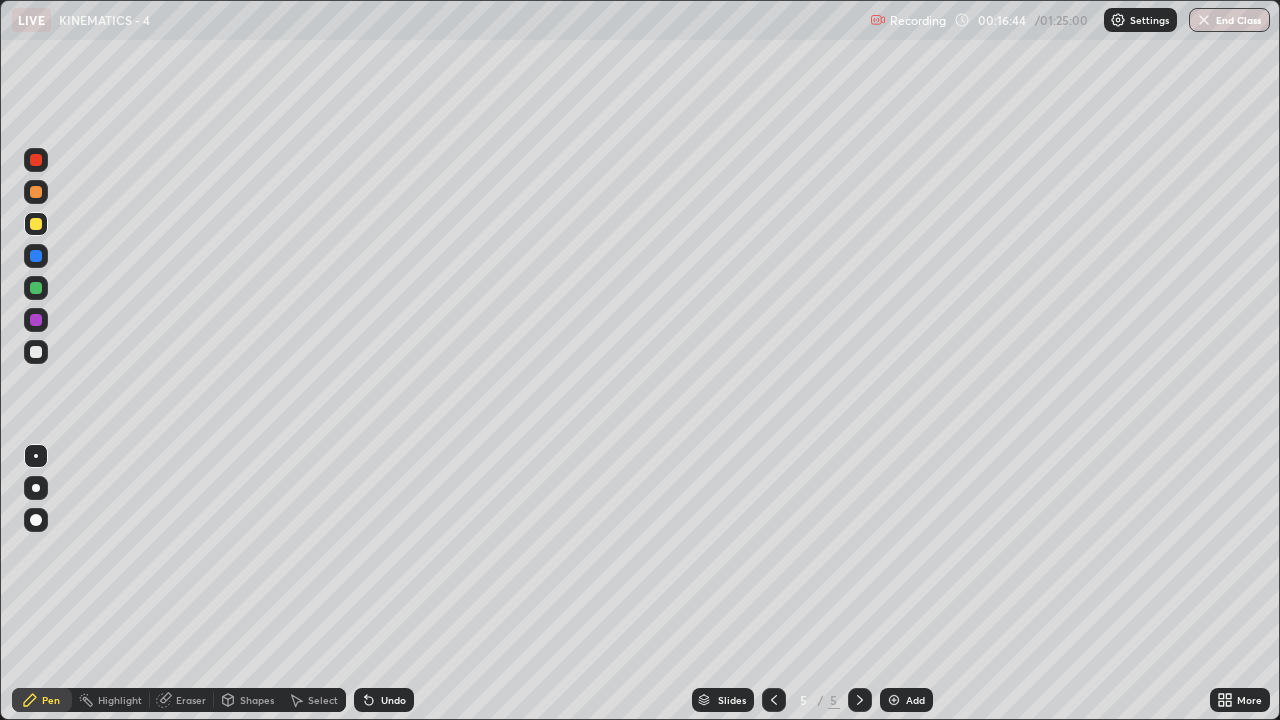 click at bounding box center (894, 700) 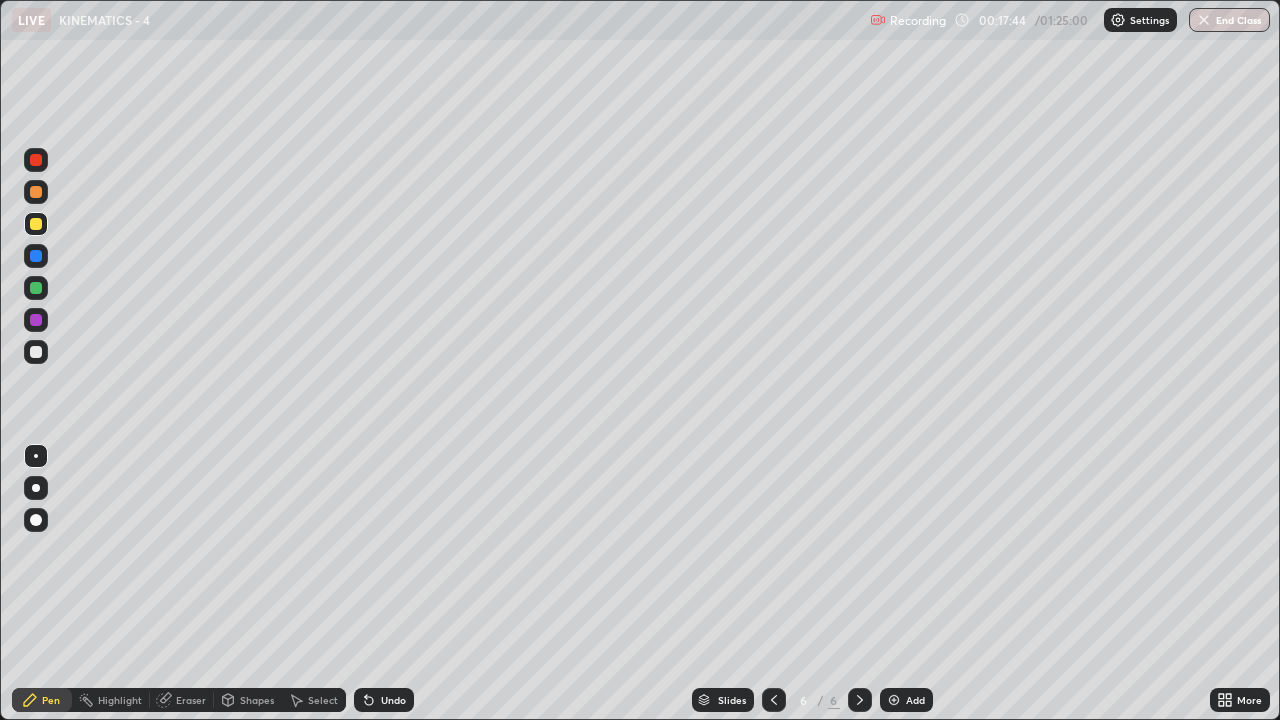 click on "Shapes" at bounding box center (257, 700) 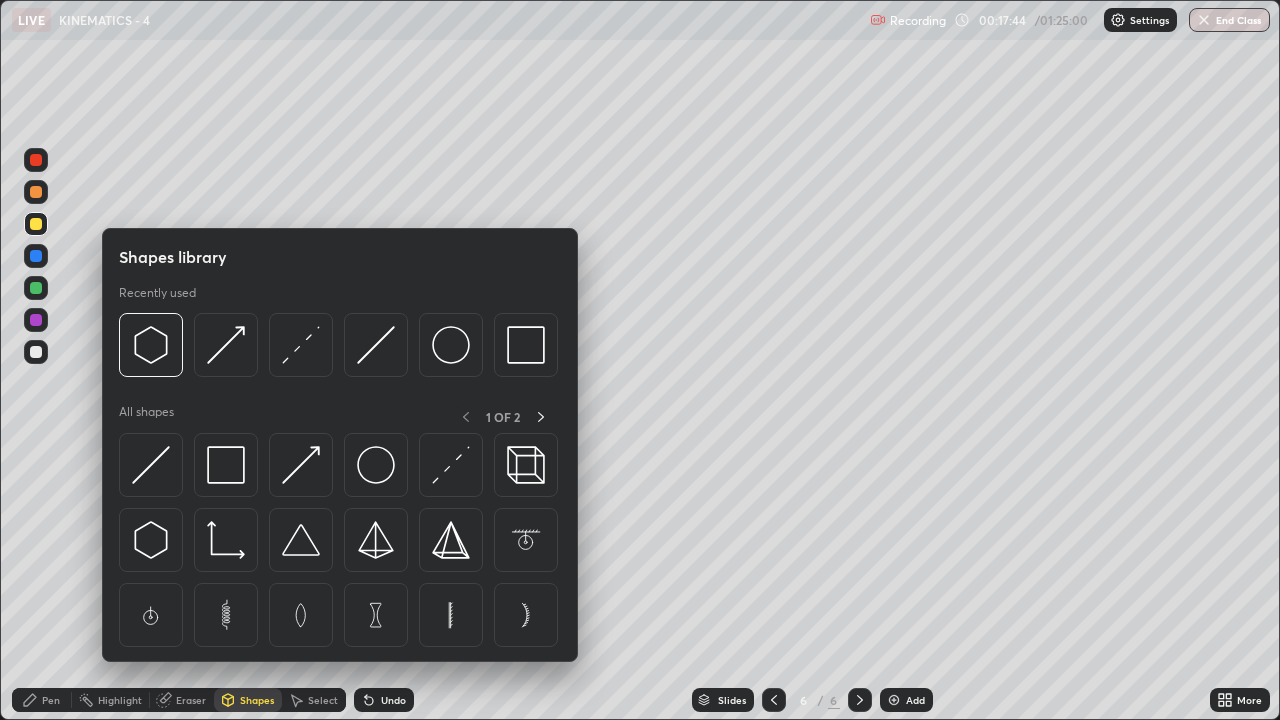 click on "Highlight" at bounding box center (111, 700) 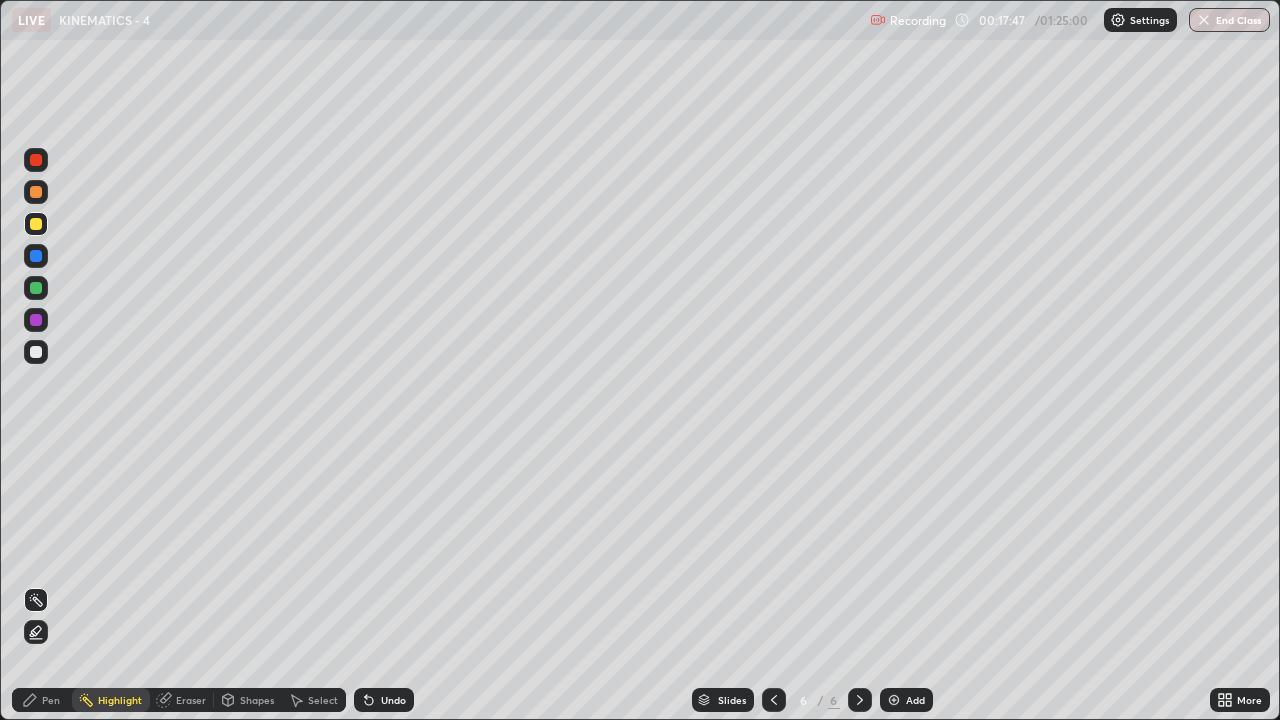 click on "Eraser" at bounding box center [191, 700] 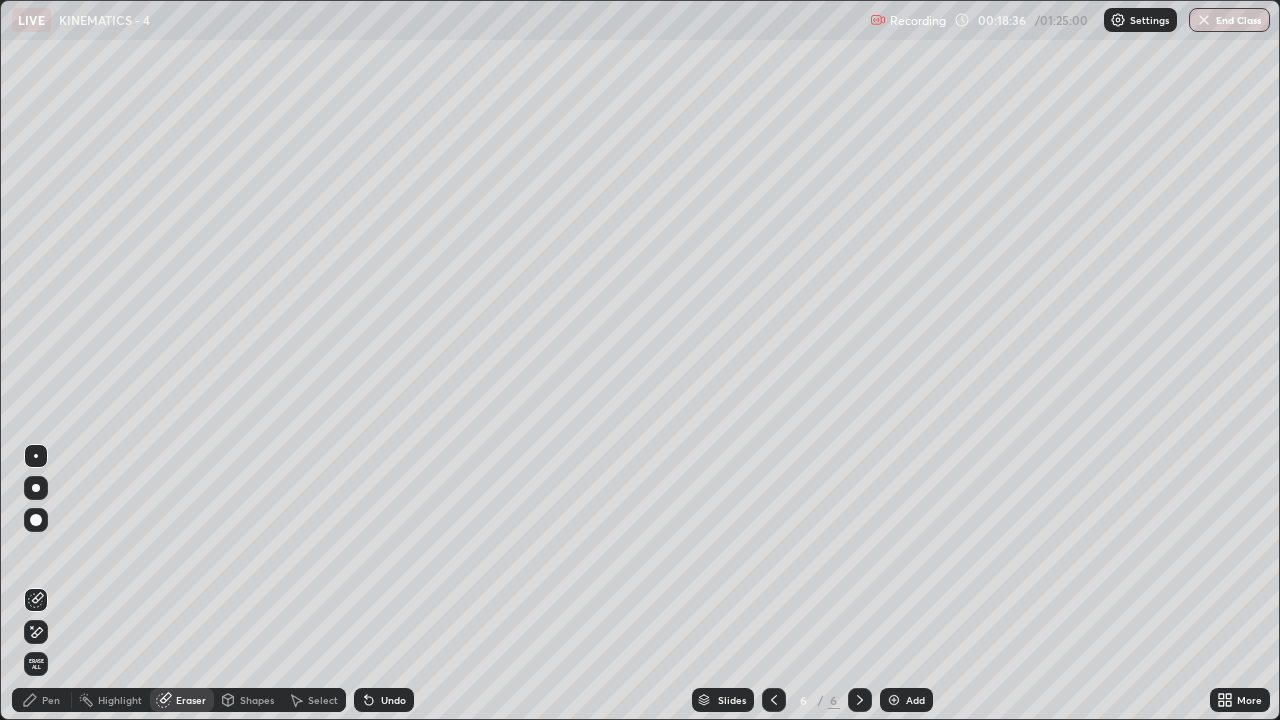 click on "Pen" at bounding box center (42, 700) 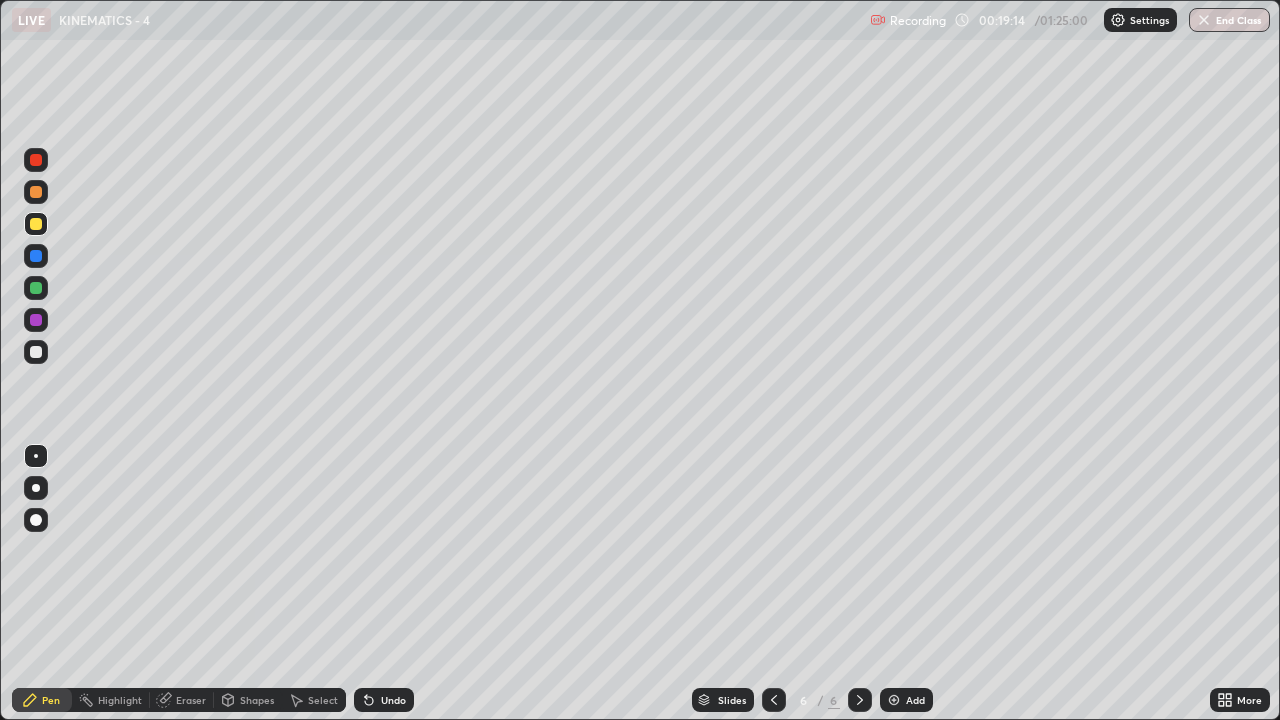 click on "Eraser" at bounding box center [191, 700] 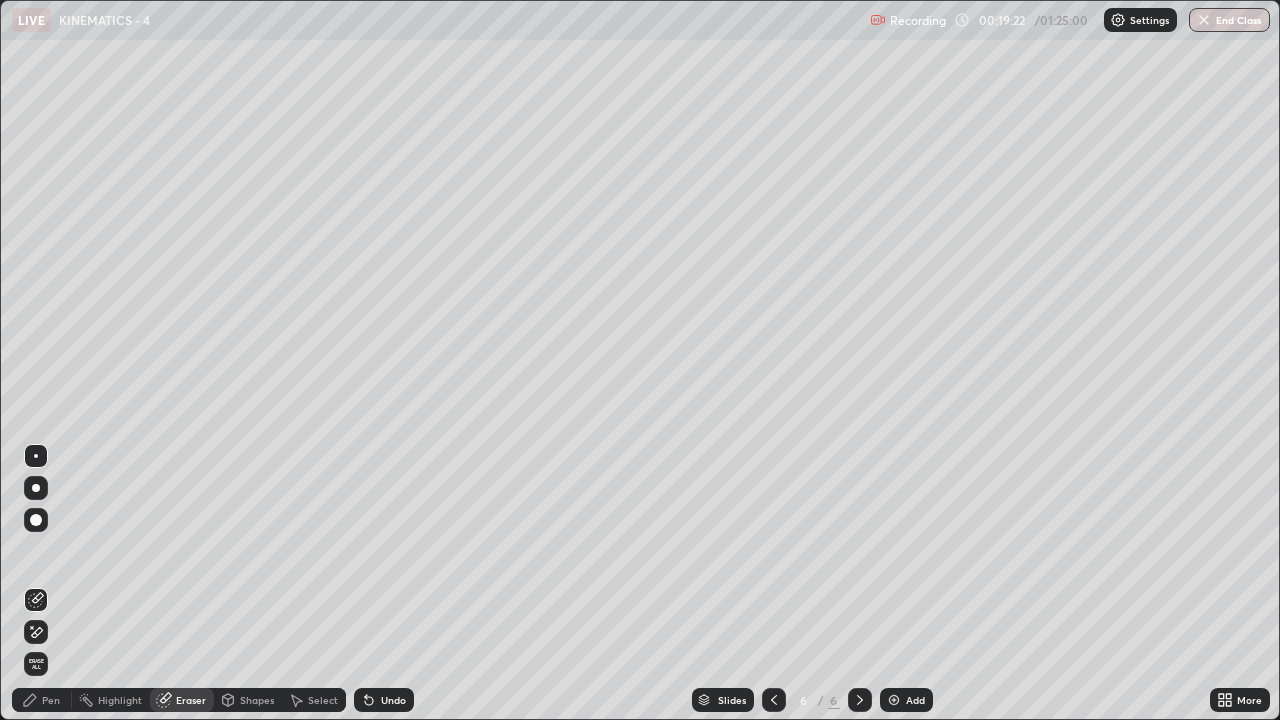 click on "Pen" at bounding box center [42, 700] 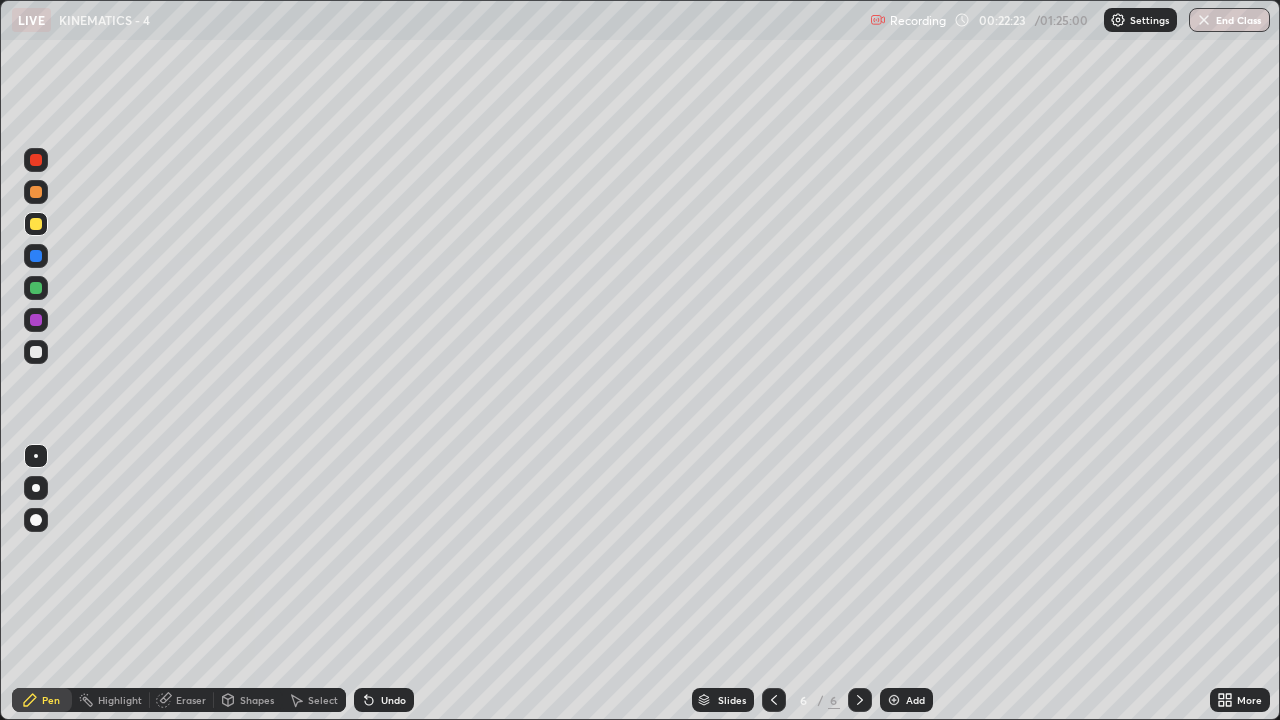 click on "Add" at bounding box center (906, 700) 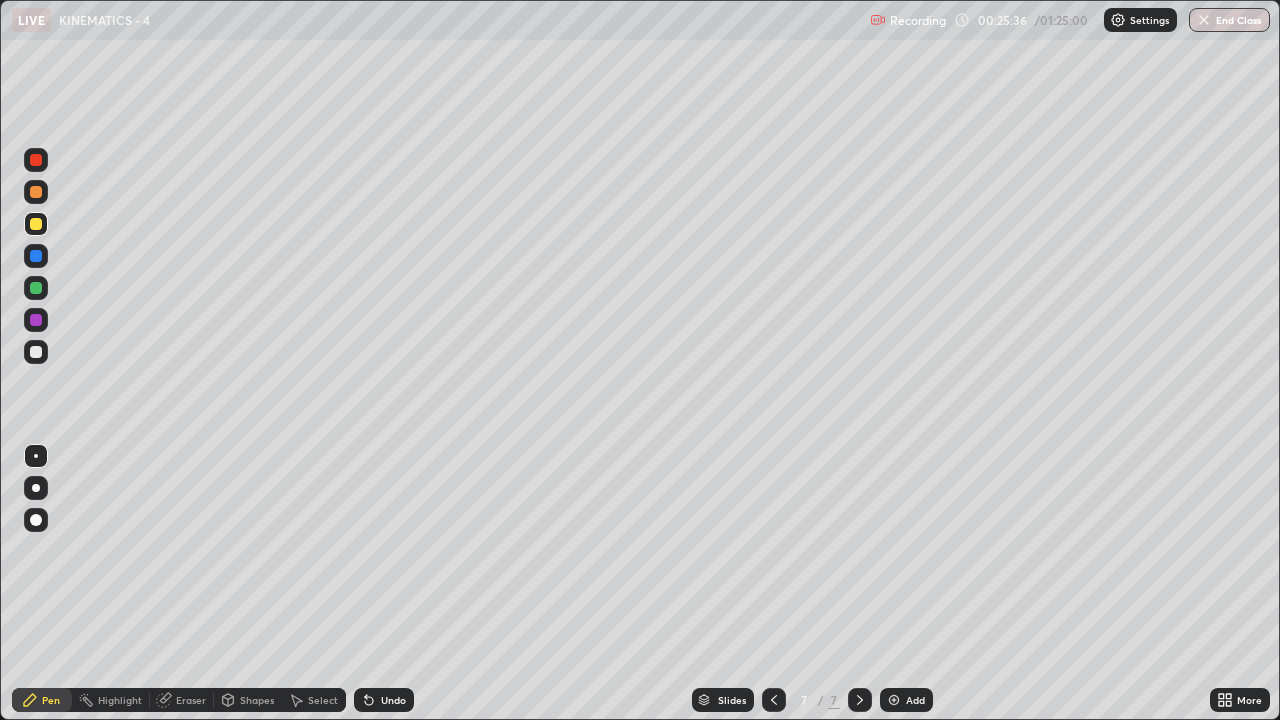 click on "Add" at bounding box center (906, 700) 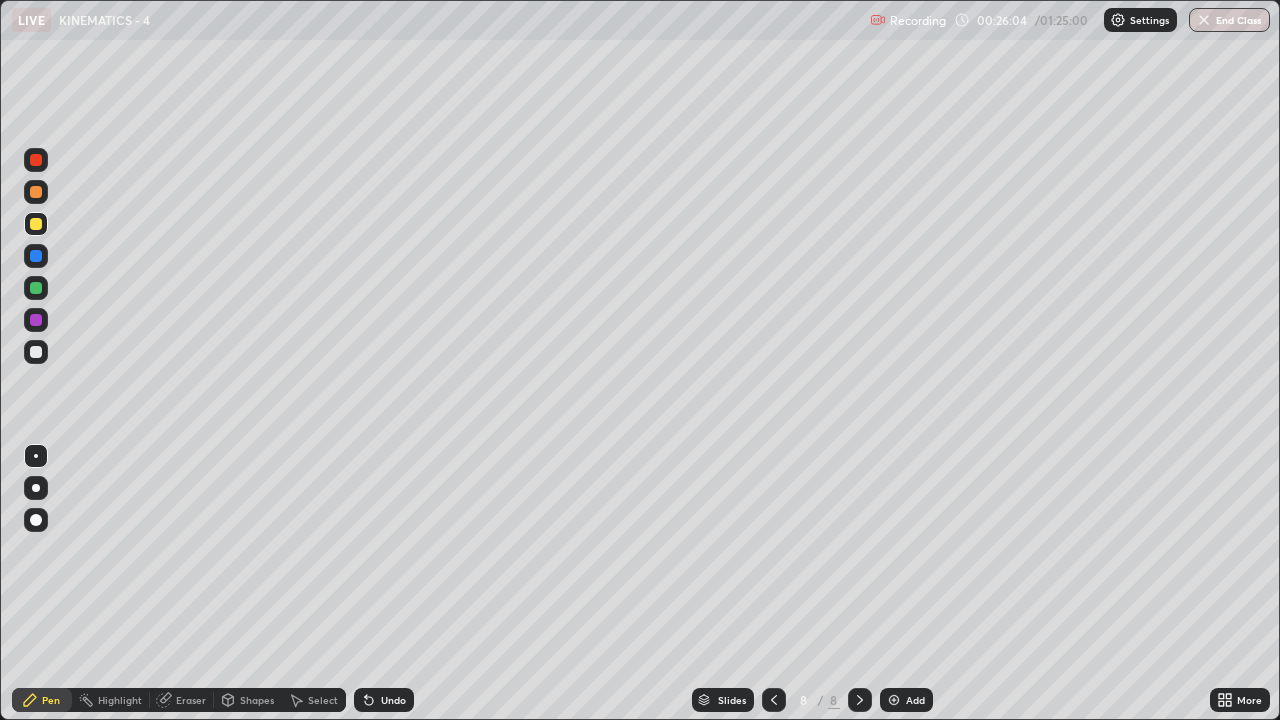 click 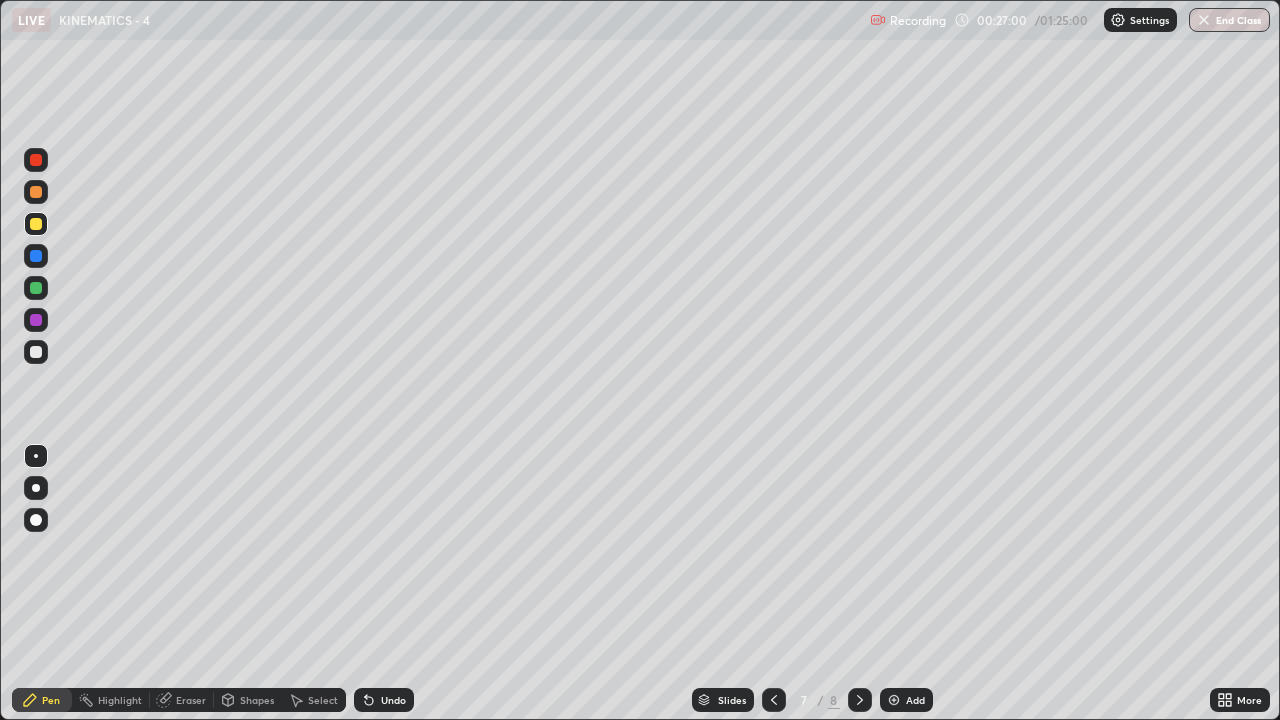 click at bounding box center (860, 700) 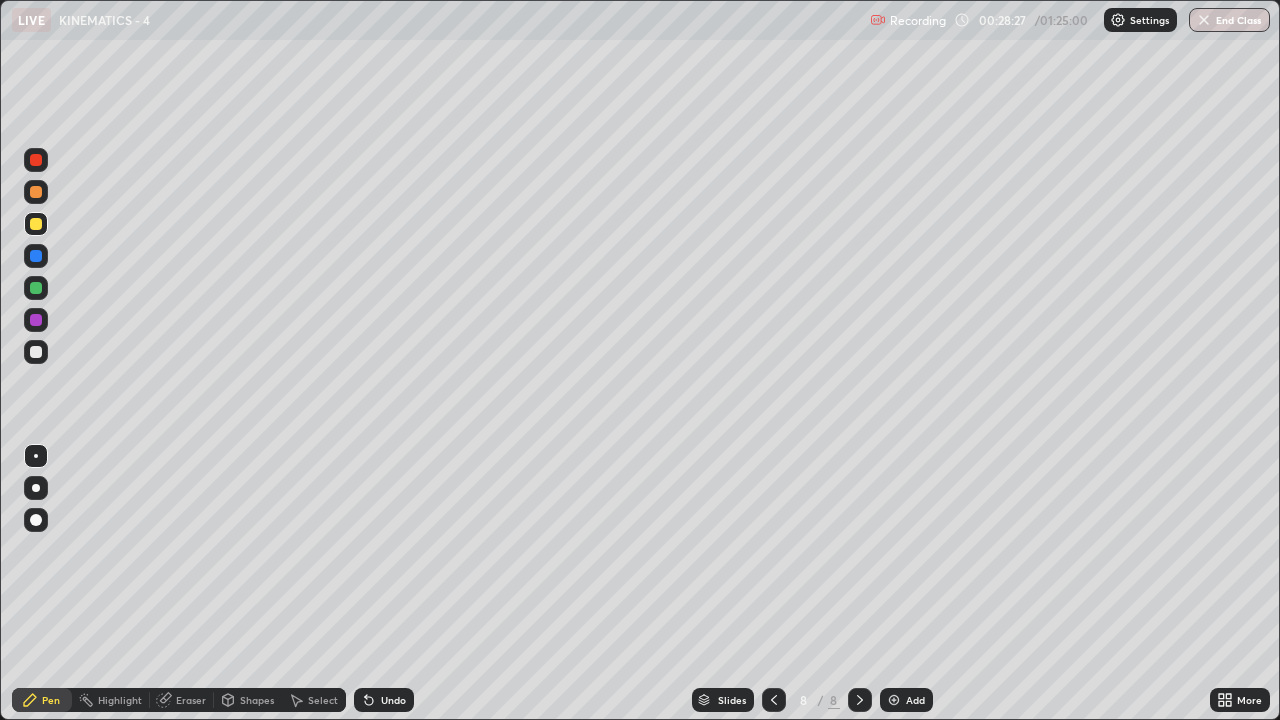 click on "Shapes" at bounding box center [257, 700] 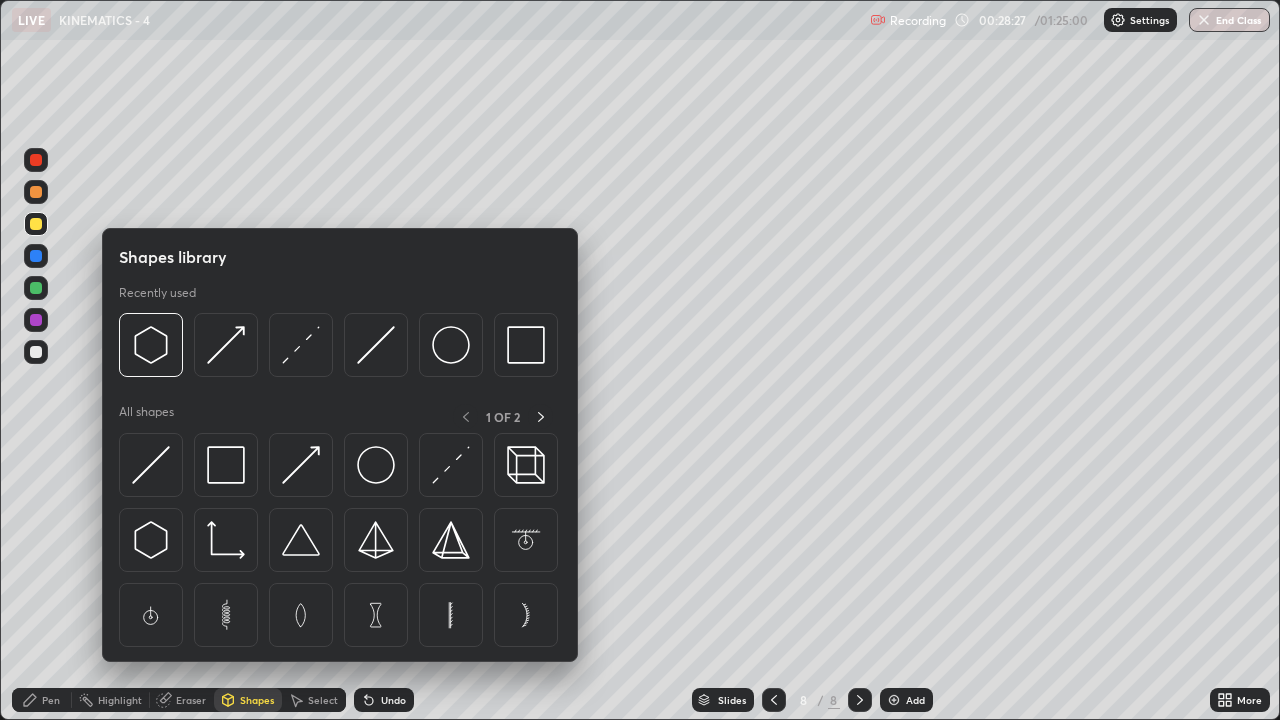 click on "Eraser" at bounding box center (191, 700) 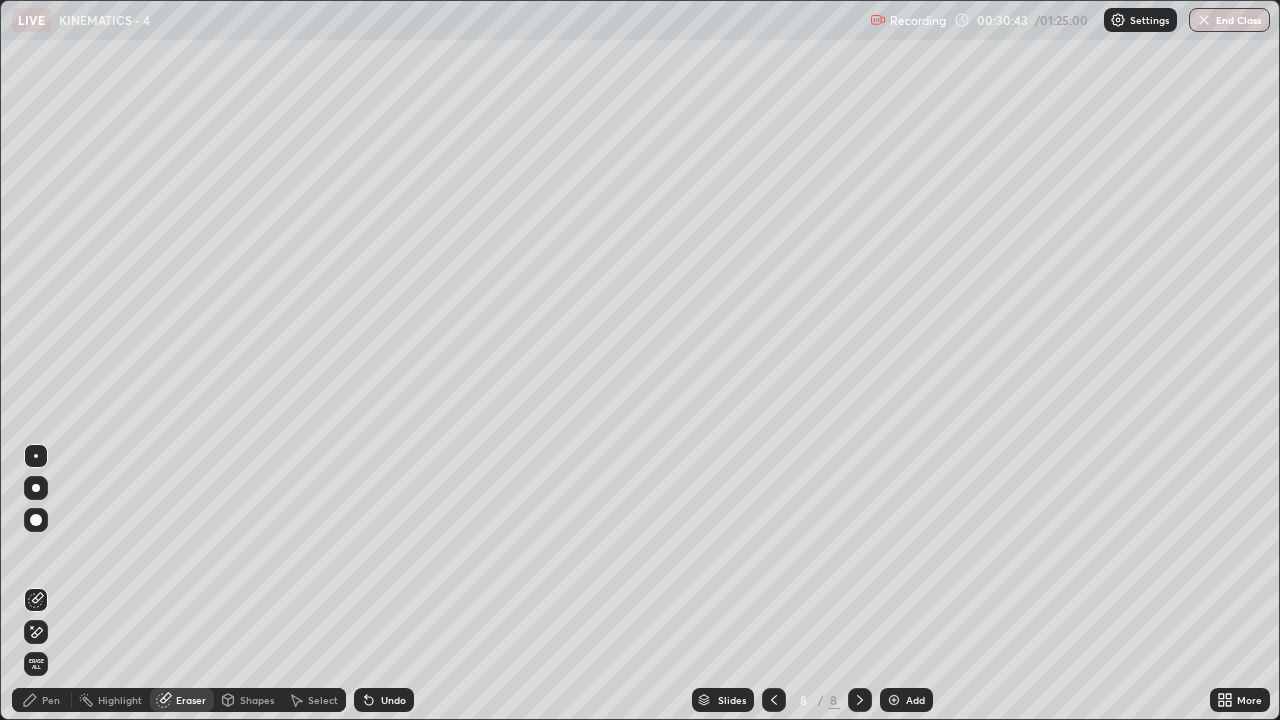 click on "Pen" at bounding box center [51, 700] 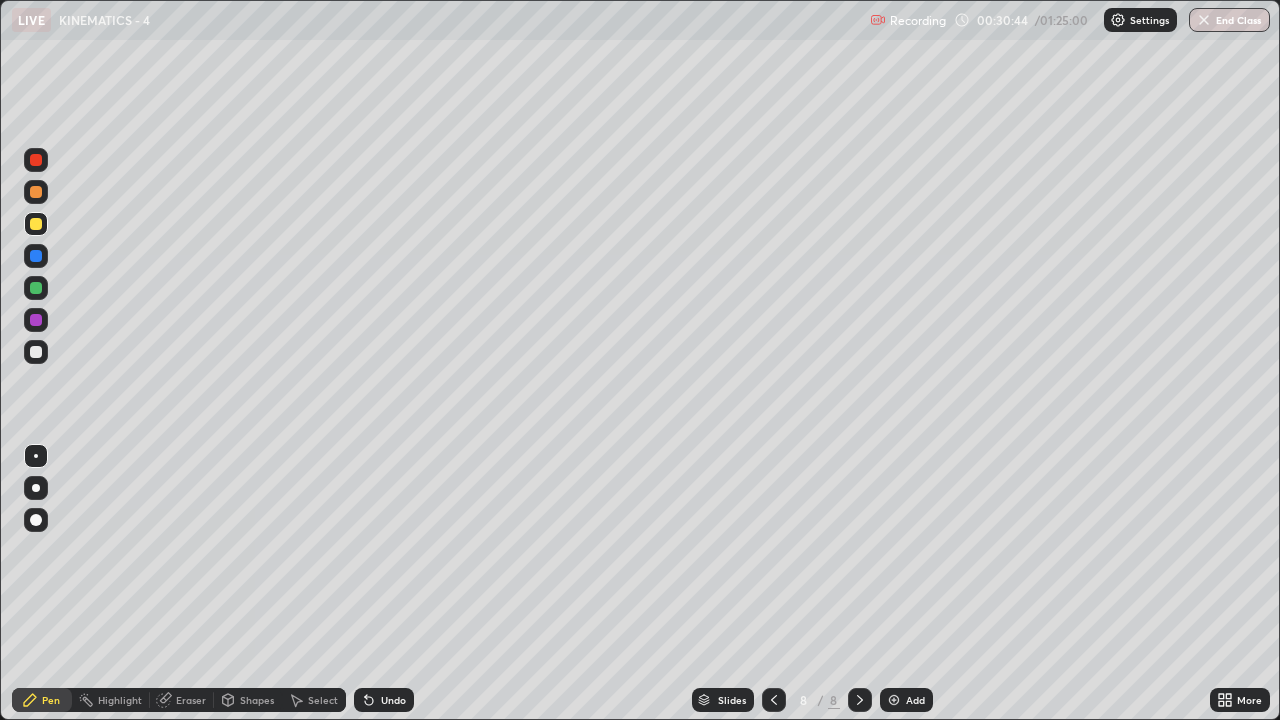 click at bounding box center (36, 352) 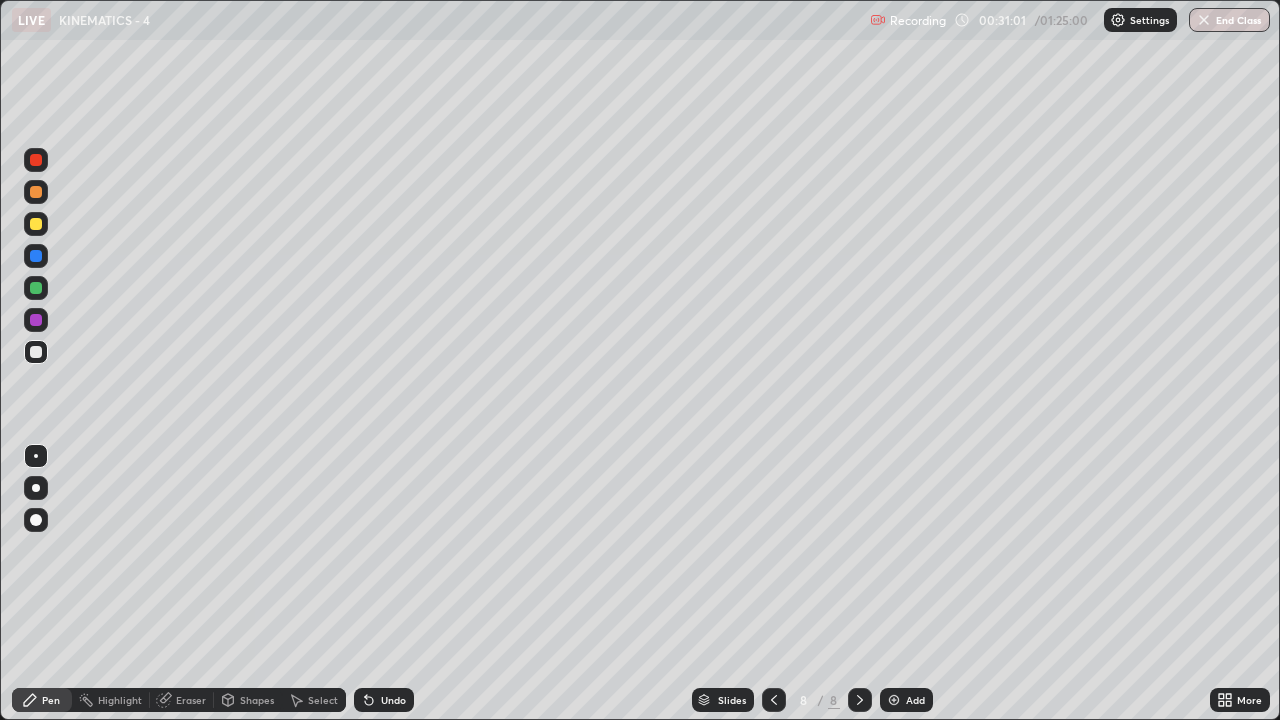 click on "Eraser" at bounding box center [191, 700] 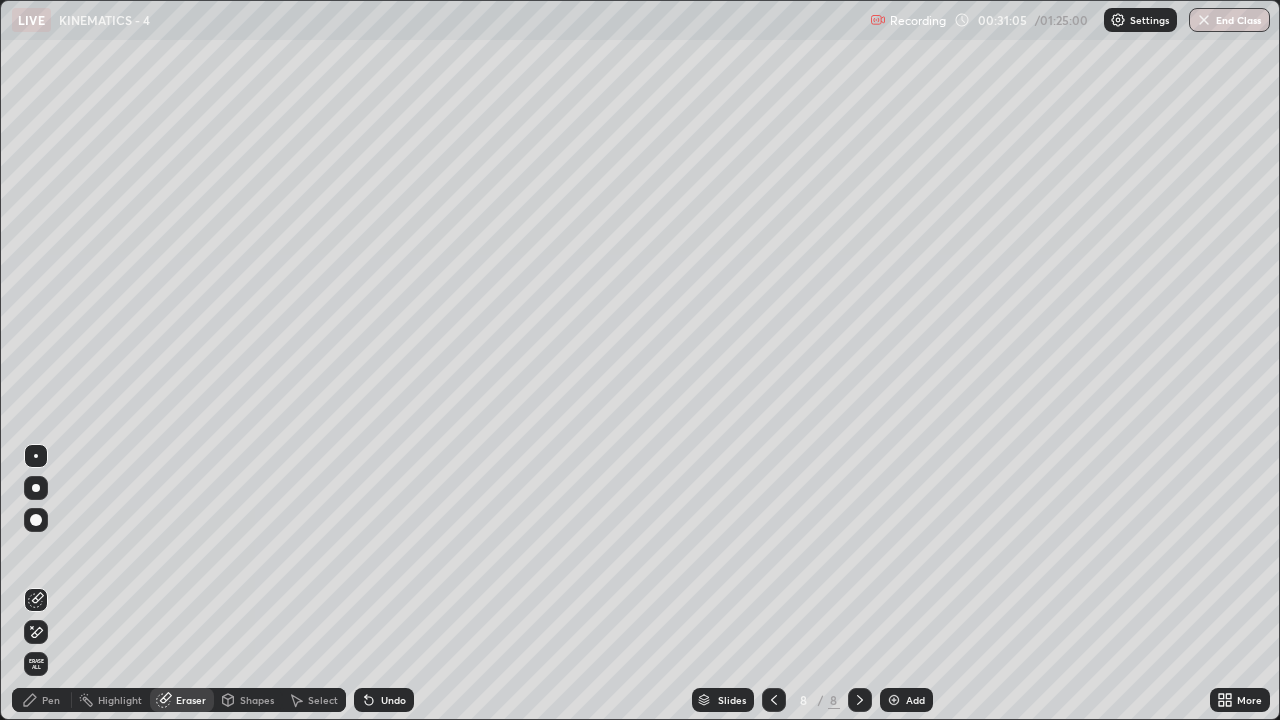 click on "Pen" at bounding box center [42, 700] 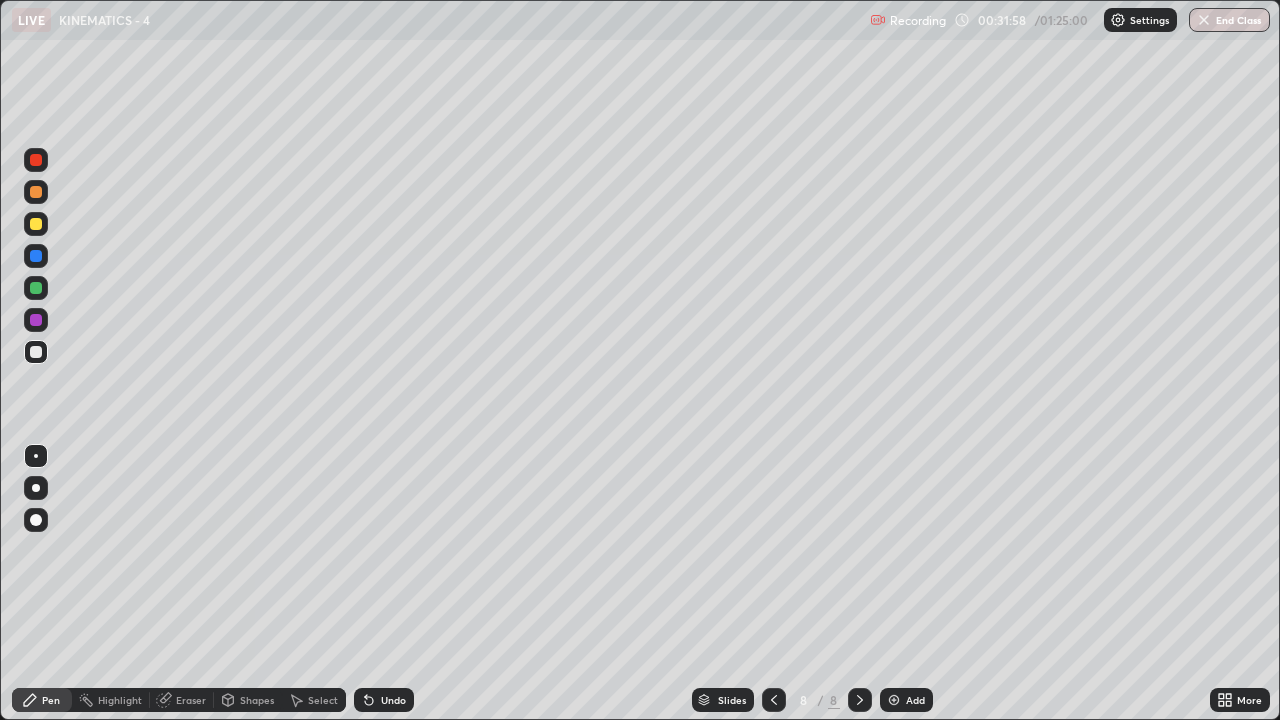 click on "Eraser" at bounding box center [191, 700] 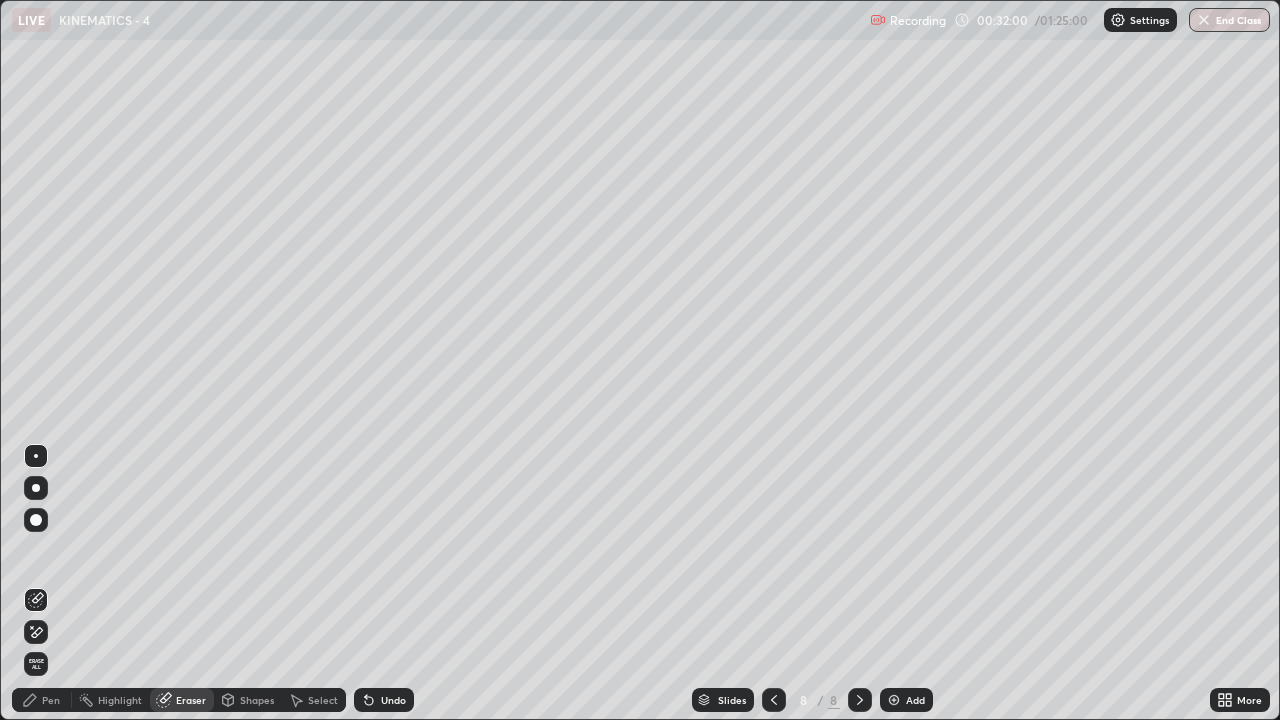 click on "Pen" at bounding box center [51, 700] 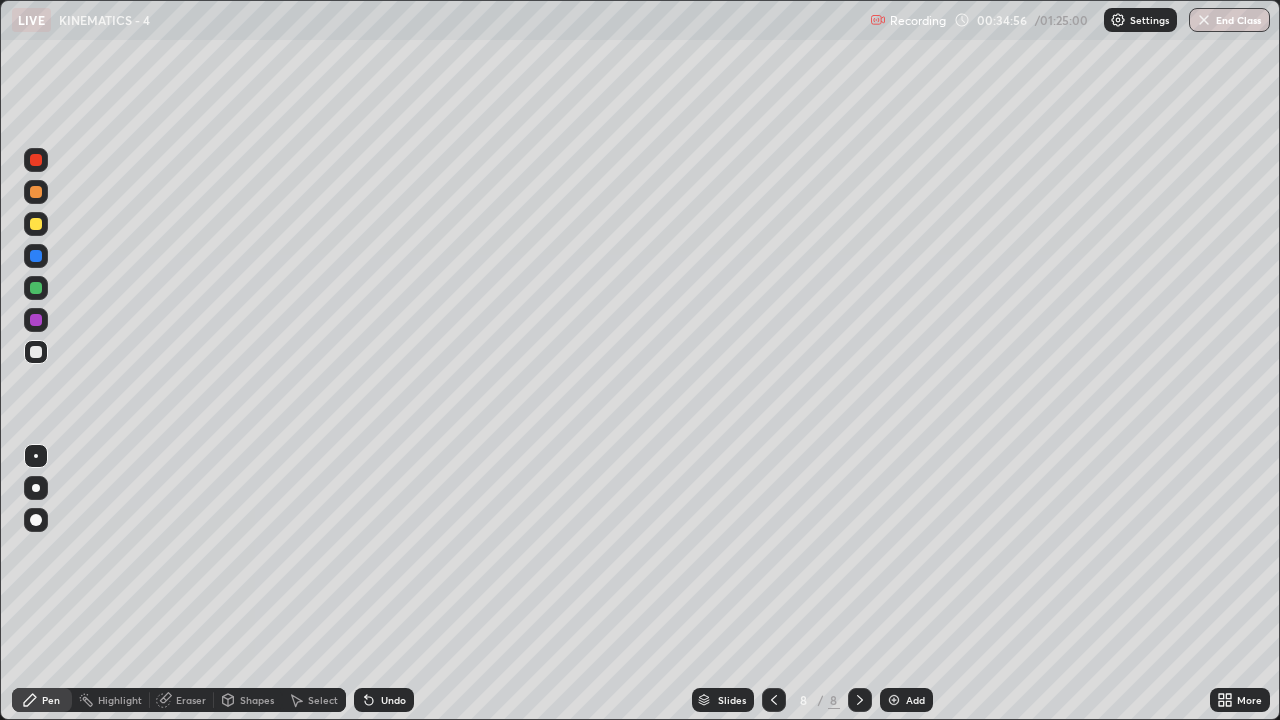 click on "Add" at bounding box center (906, 700) 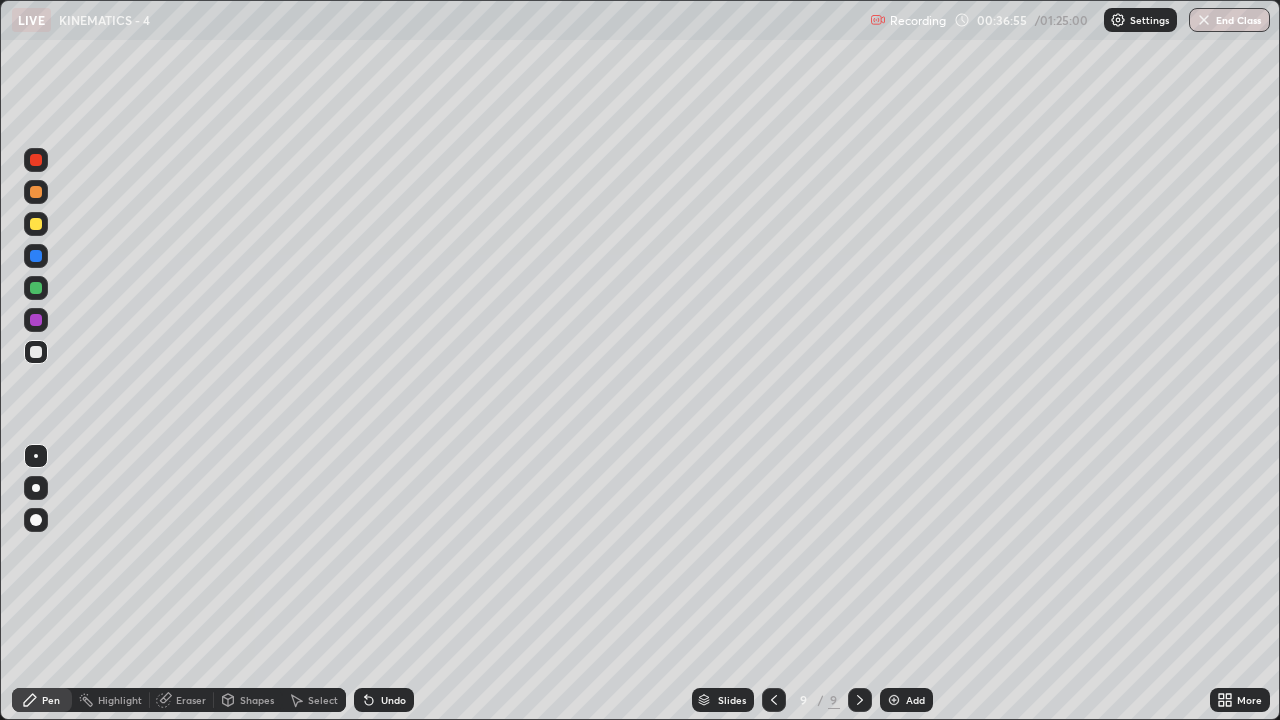 click at bounding box center [36, 224] 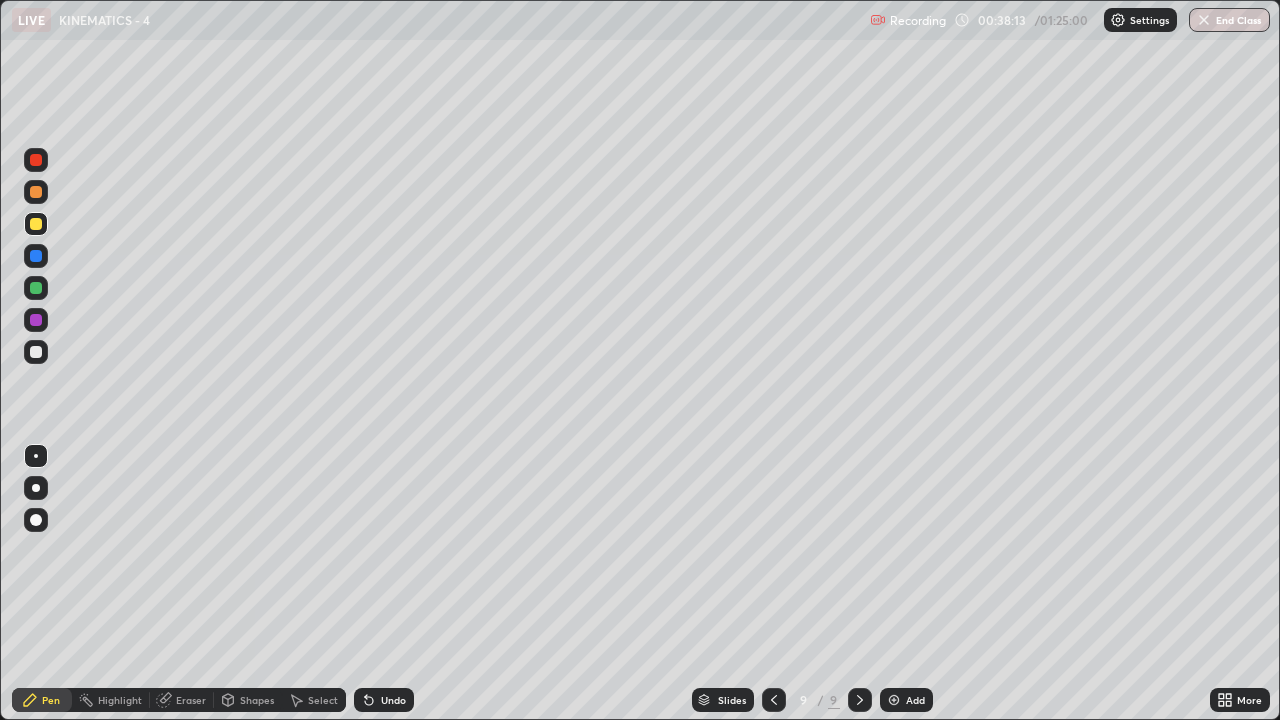 click at bounding box center [36, 352] 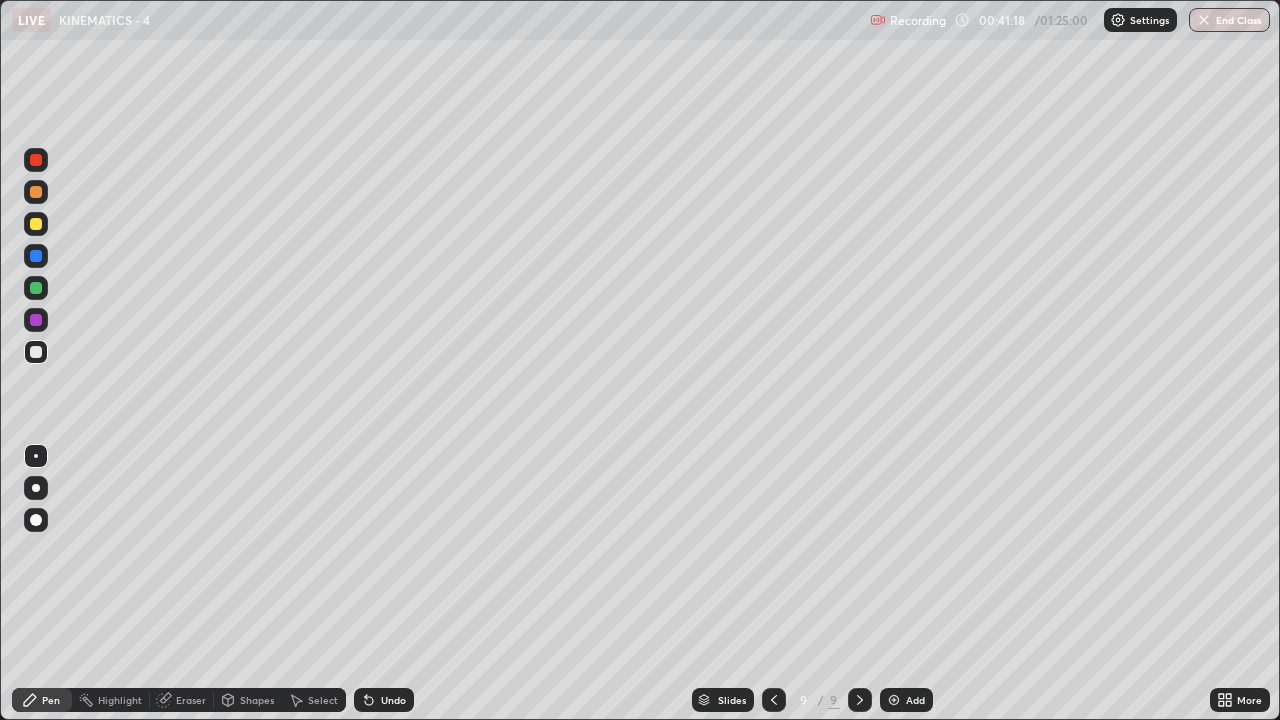 click at bounding box center (36, 224) 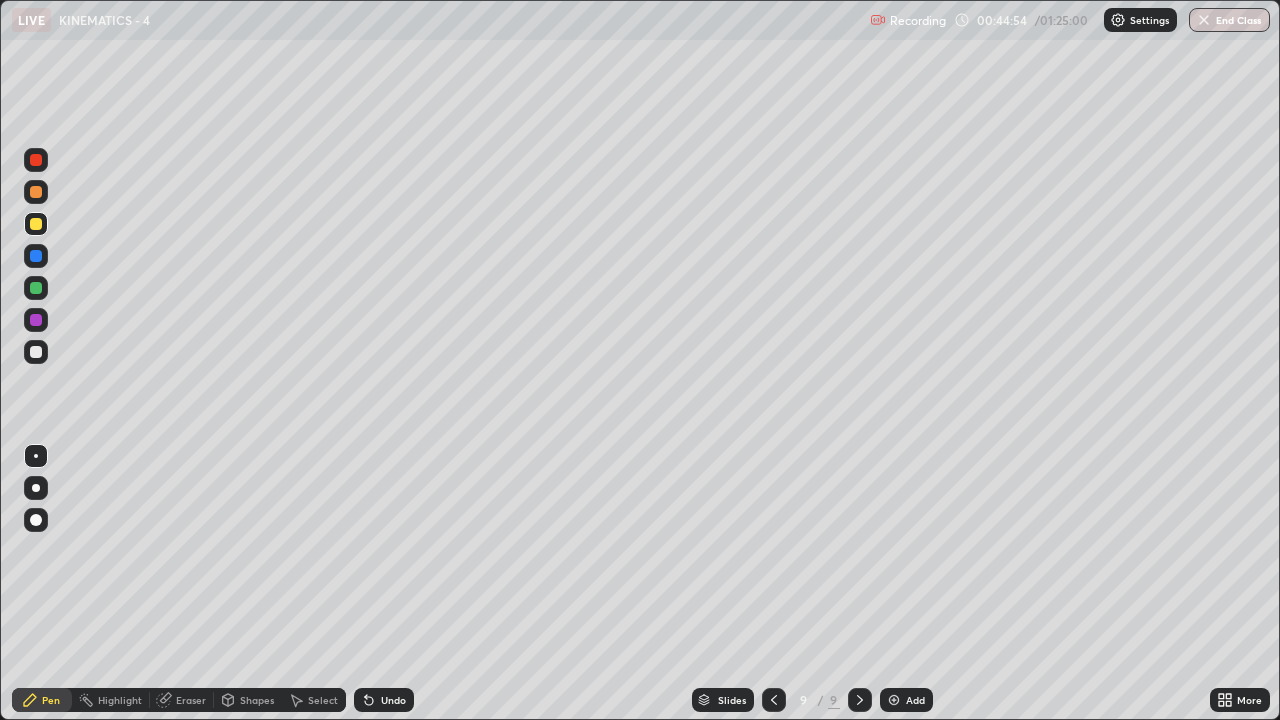 click on "Add" at bounding box center (915, 700) 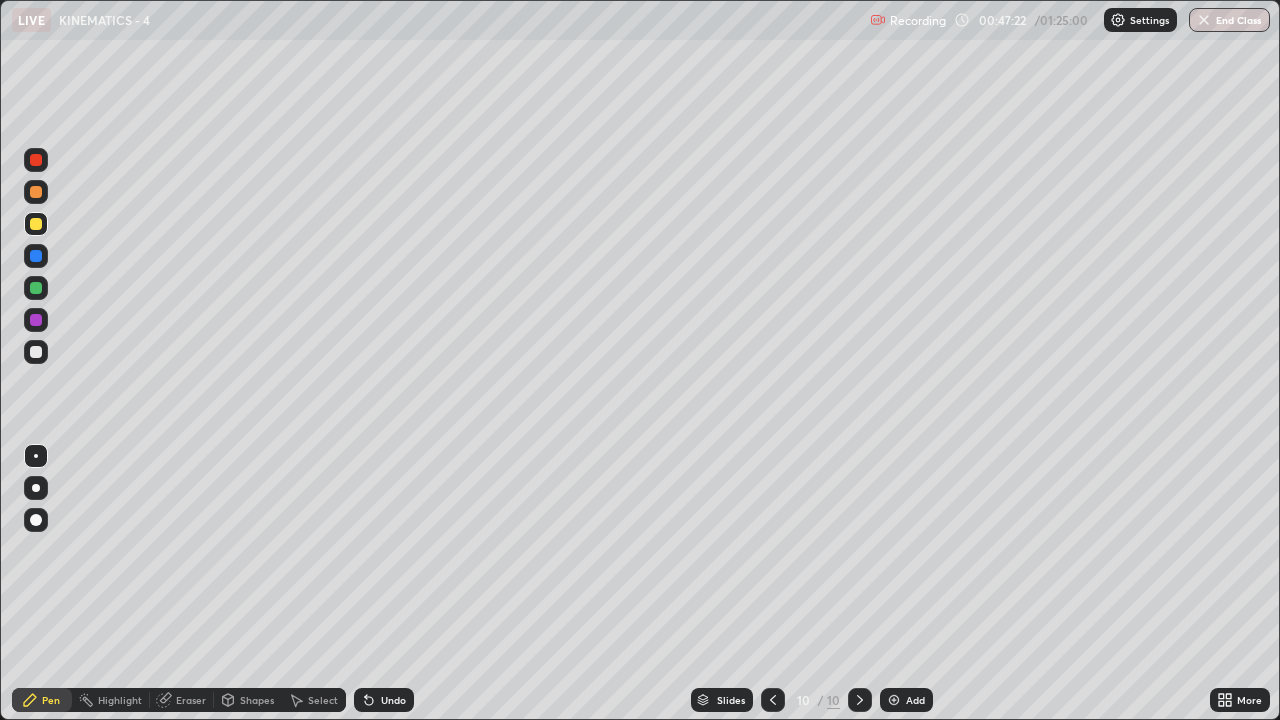 click at bounding box center [36, 352] 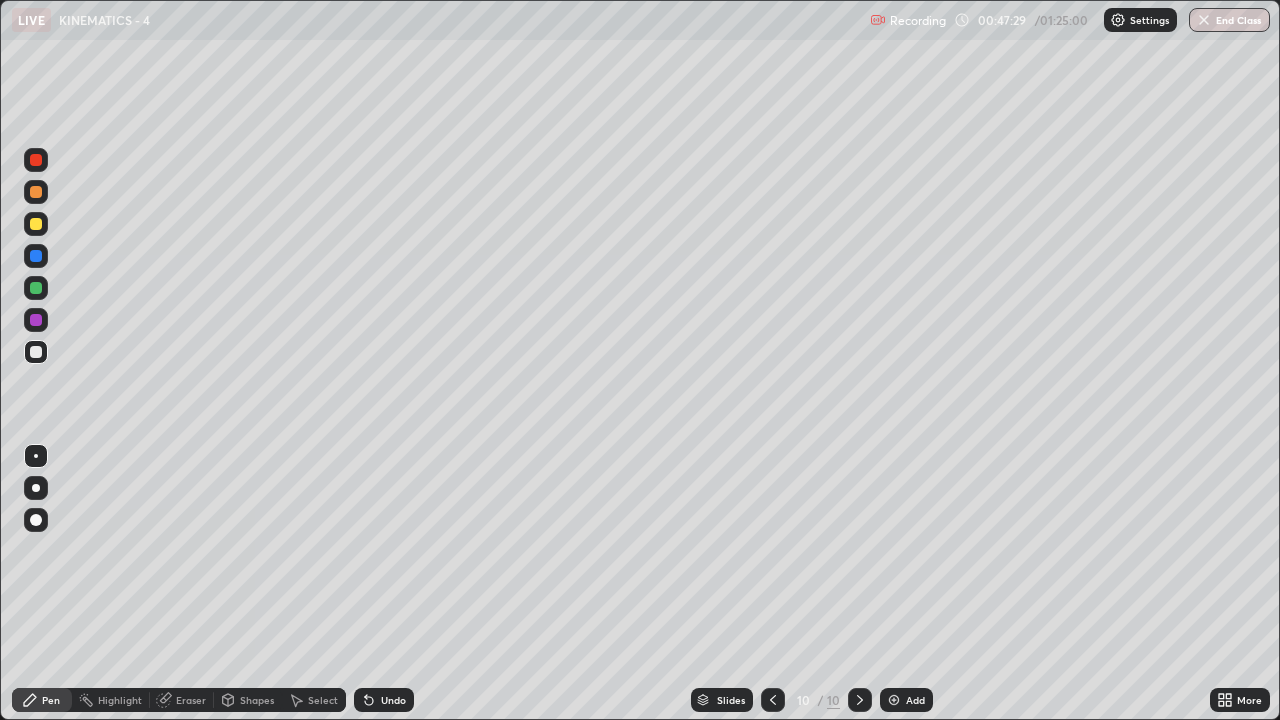 click at bounding box center (36, 352) 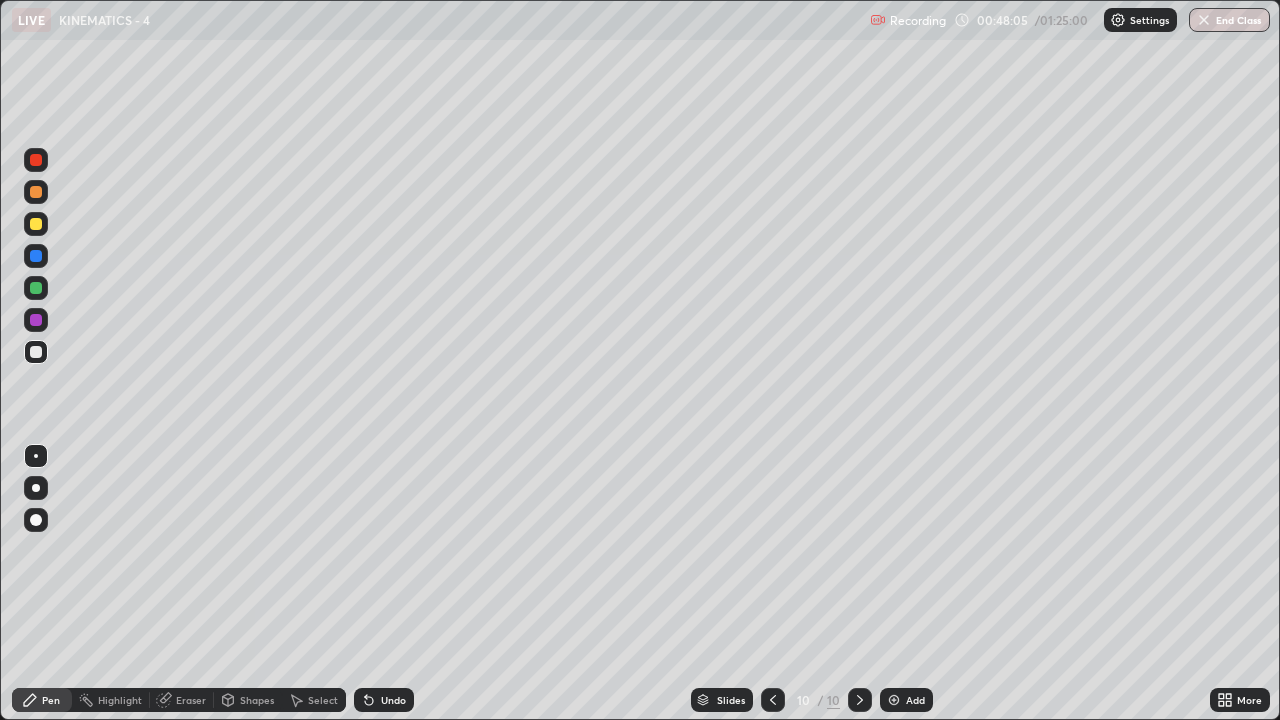 click at bounding box center [36, 224] 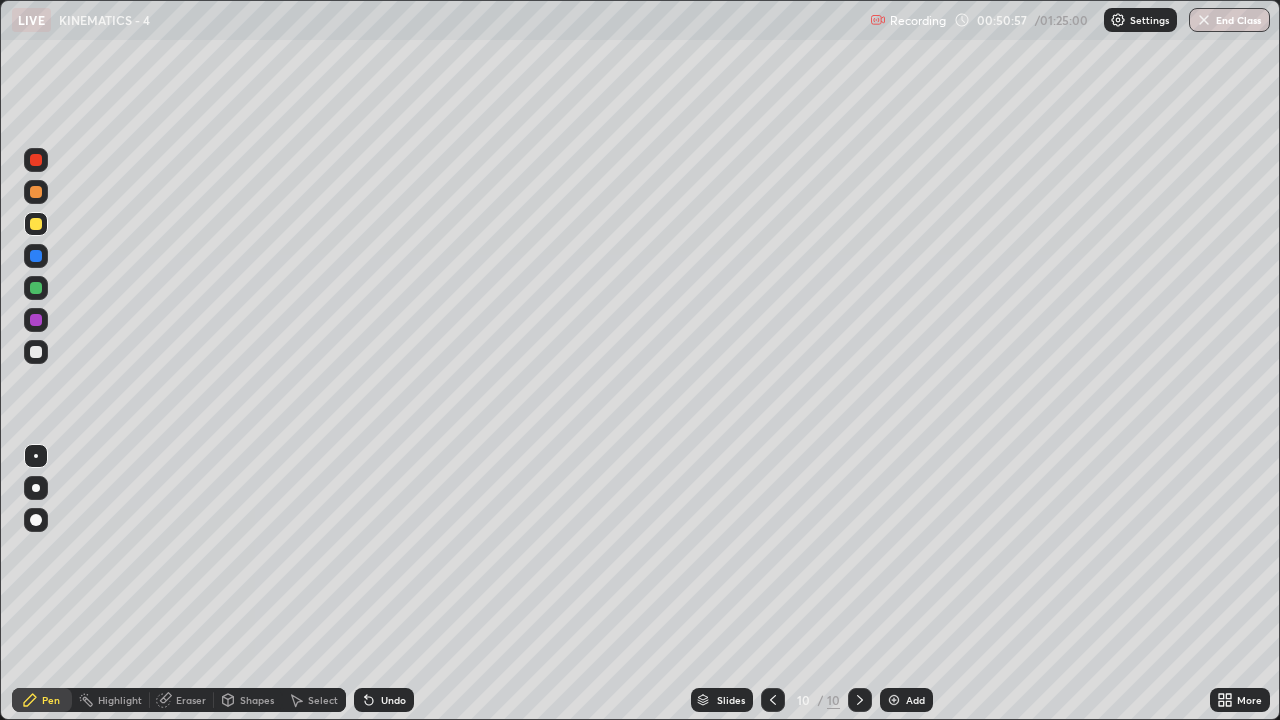 click on "Add" at bounding box center [915, 700] 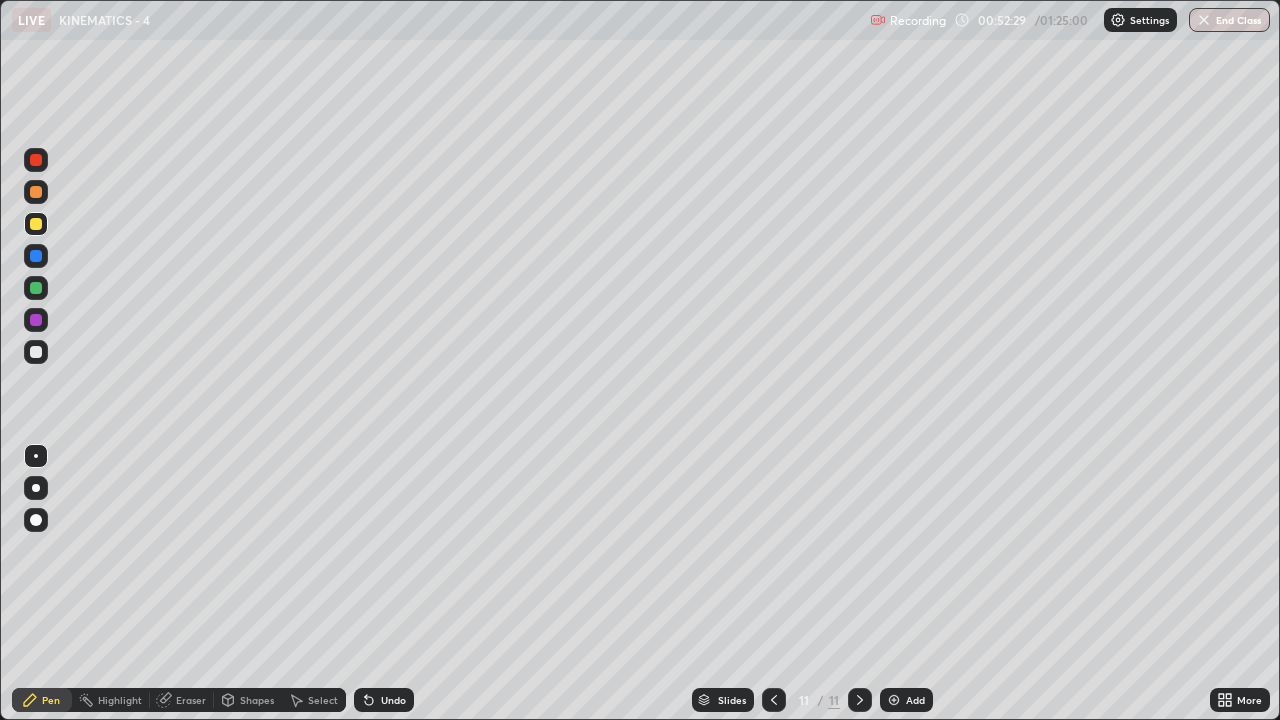 click on "Add" at bounding box center [906, 700] 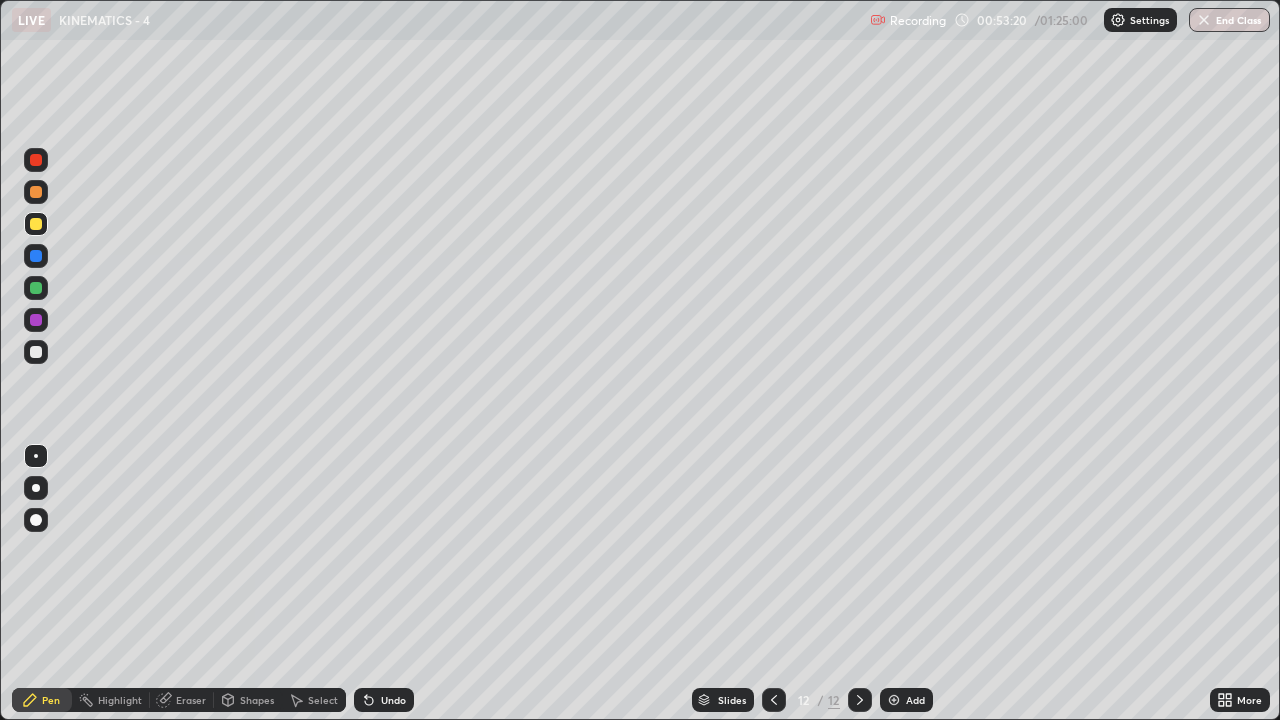 click on "Undo" at bounding box center [384, 700] 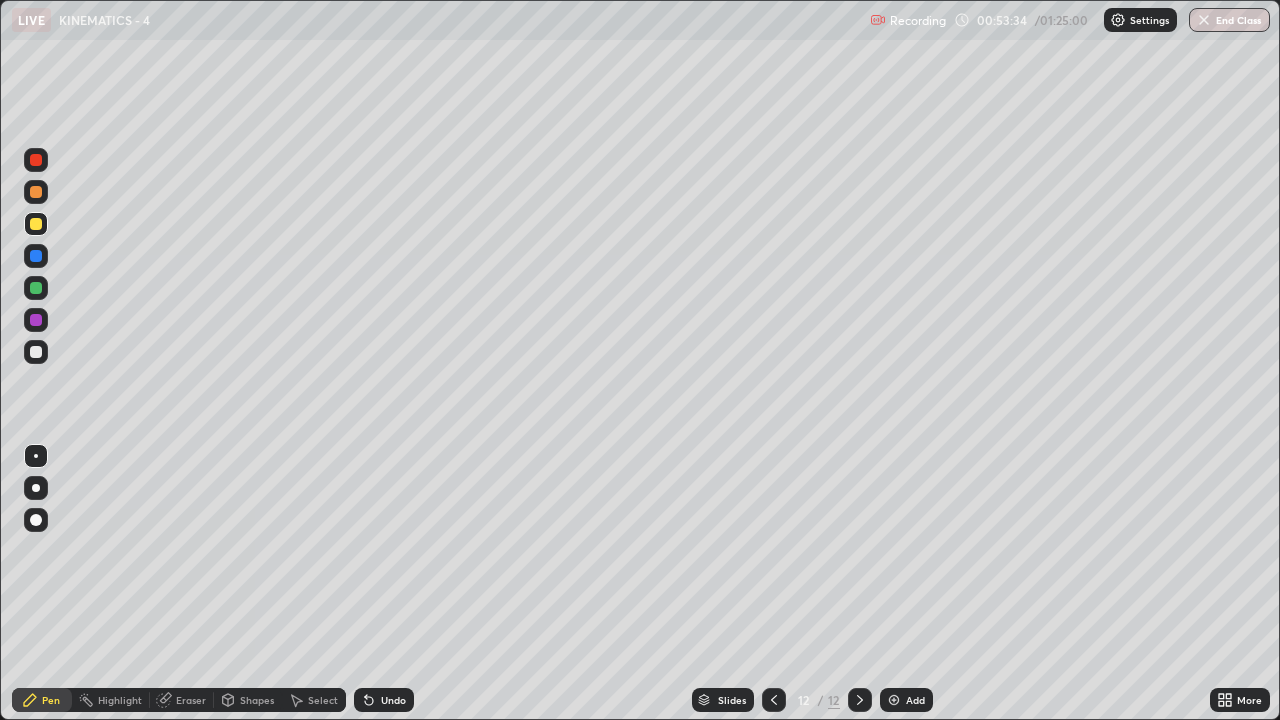click on "Undo" at bounding box center (393, 700) 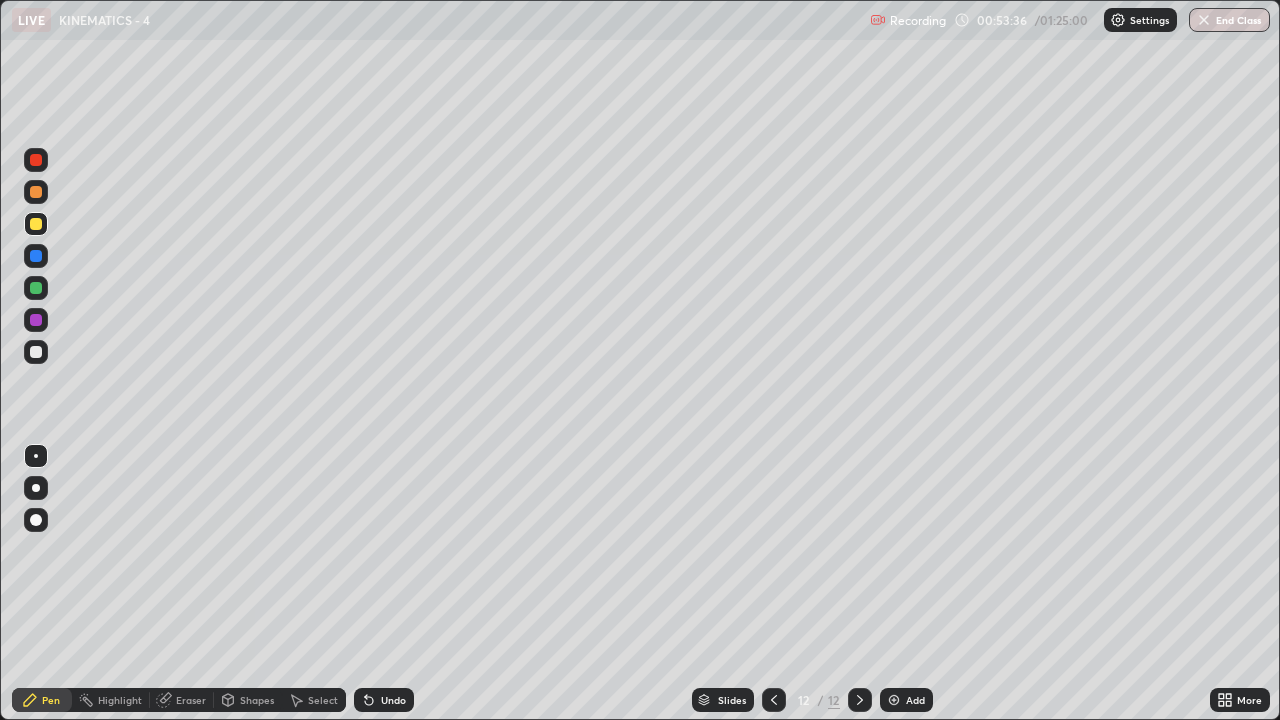 click on "Undo" at bounding box center (393, 700) 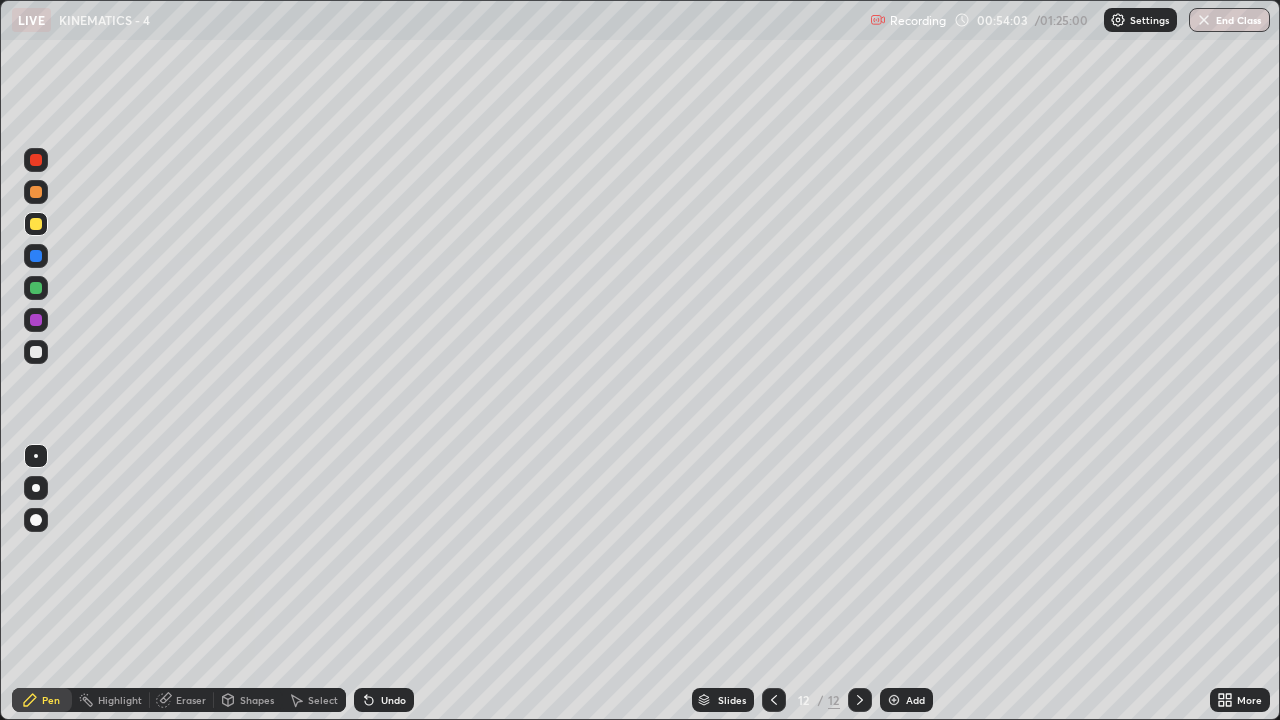 click at bounding box center (36, 352) 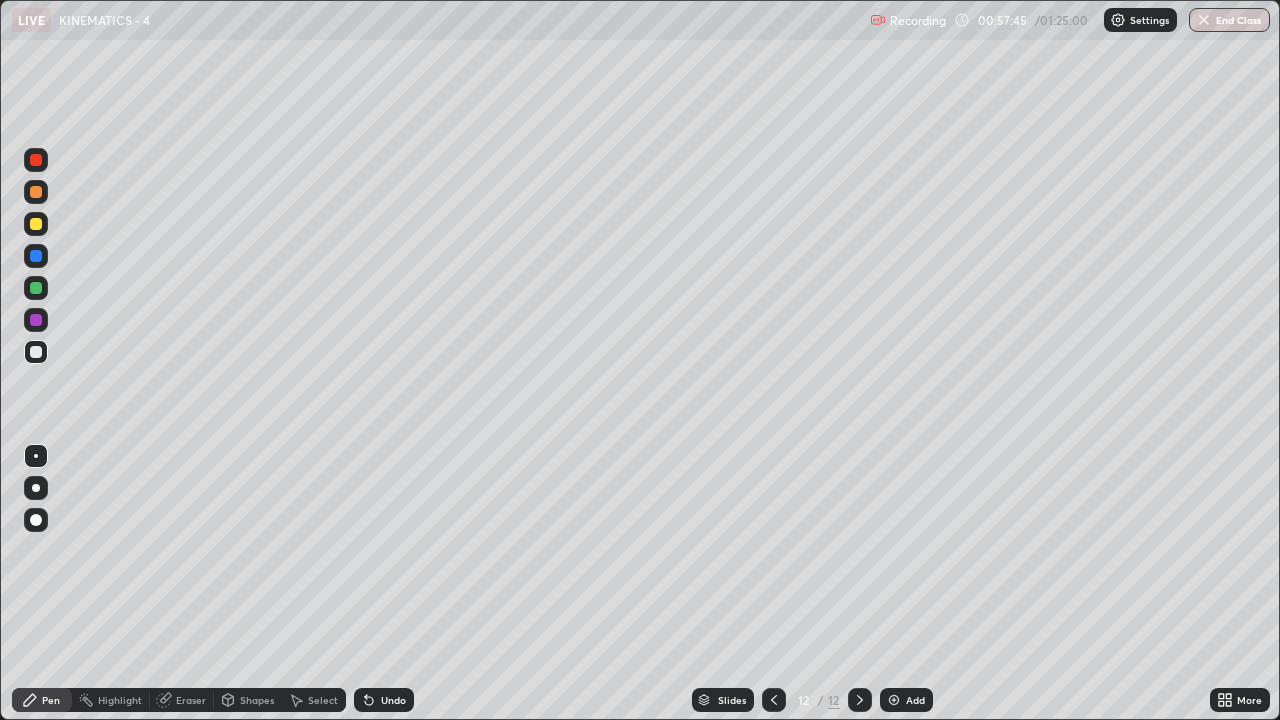 click at bounding box center (894, 700) 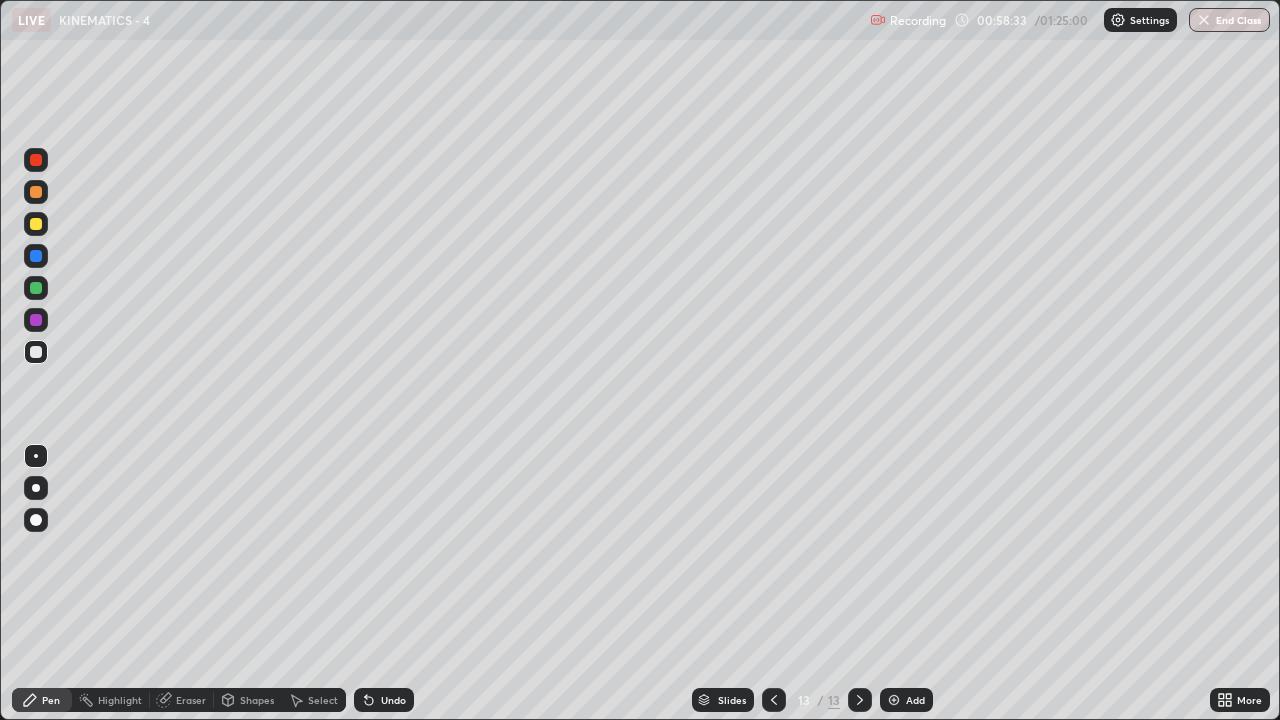 click on "Undo" at bounding box center [393, 700] 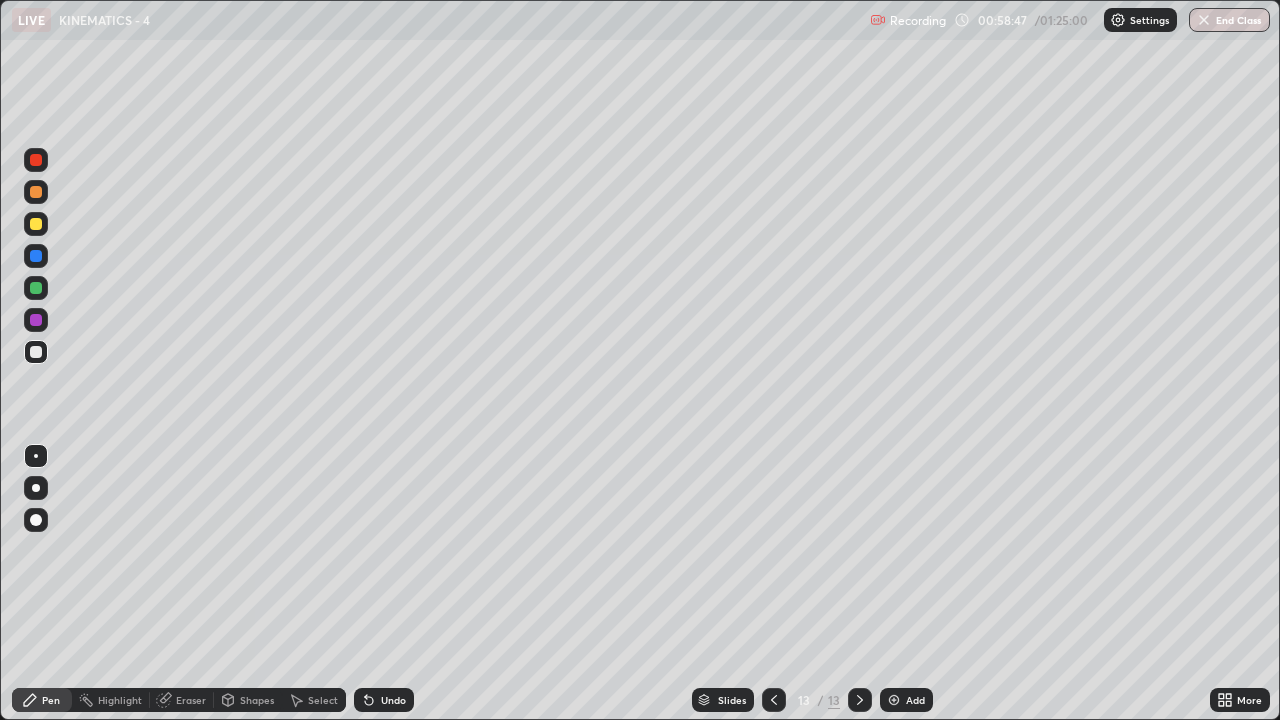 click at bounding box center (36, 224) 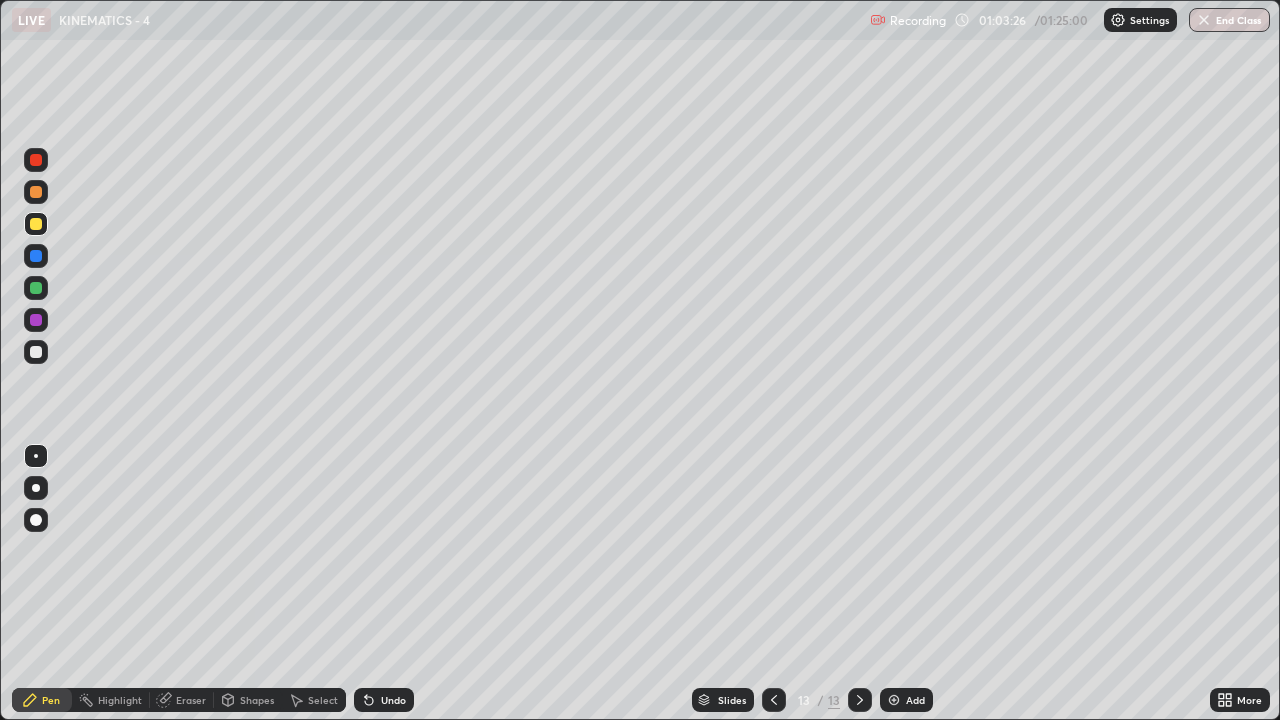click at bounding box center (894, 700) 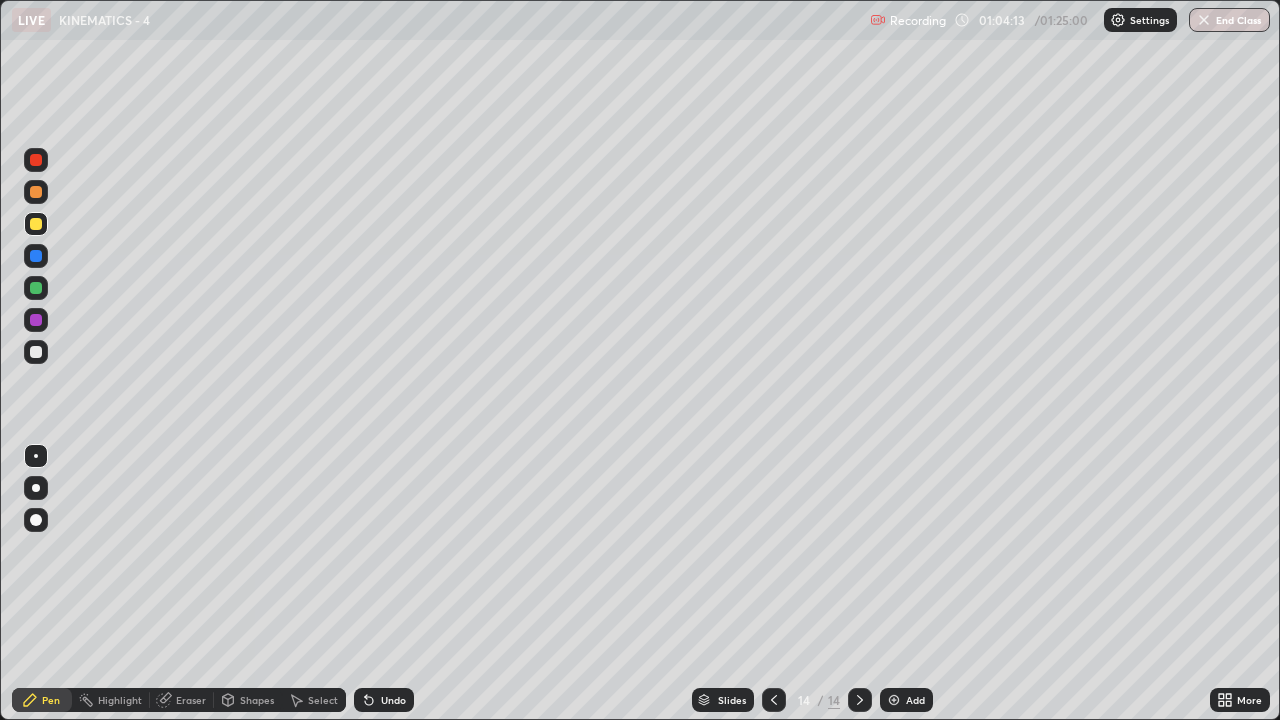 click 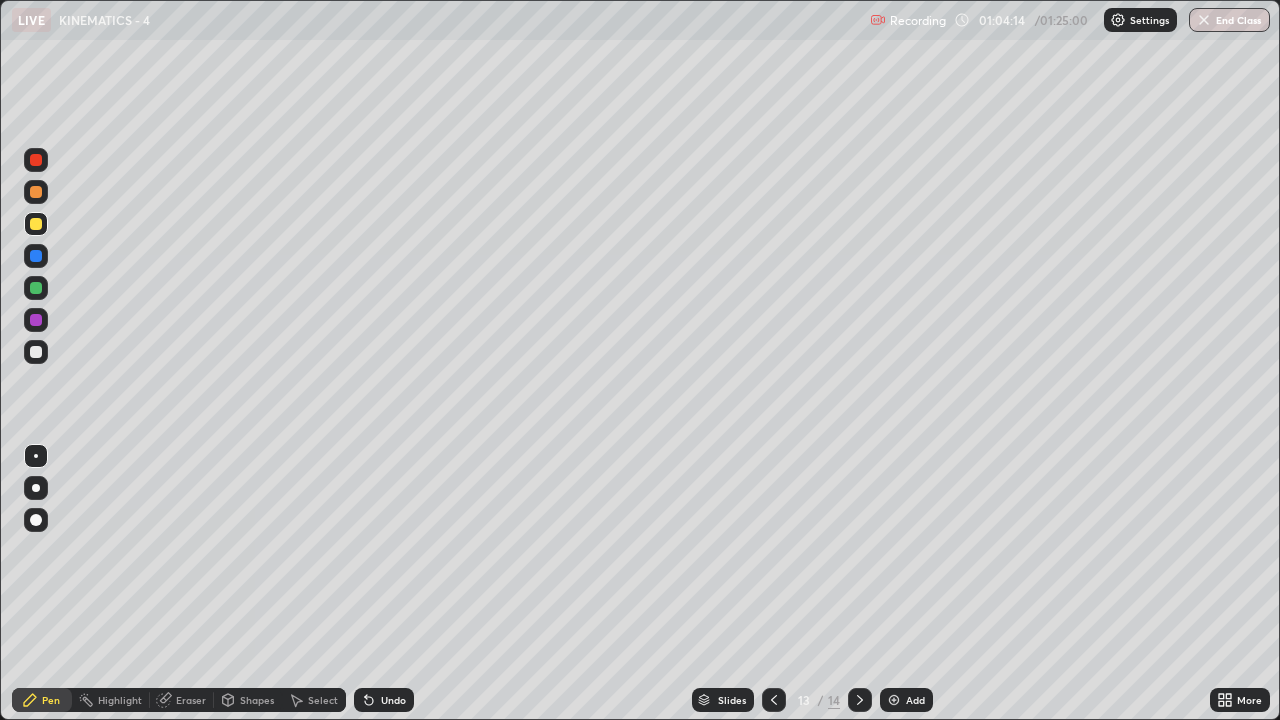 click 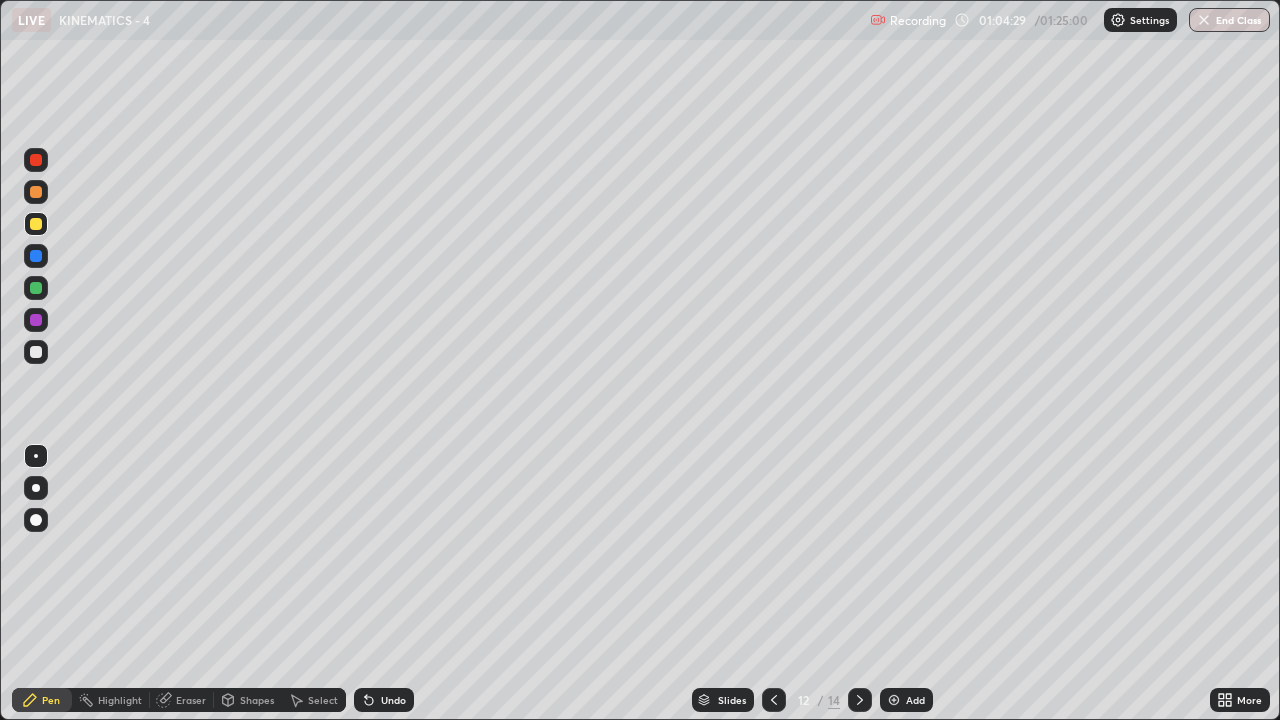 click 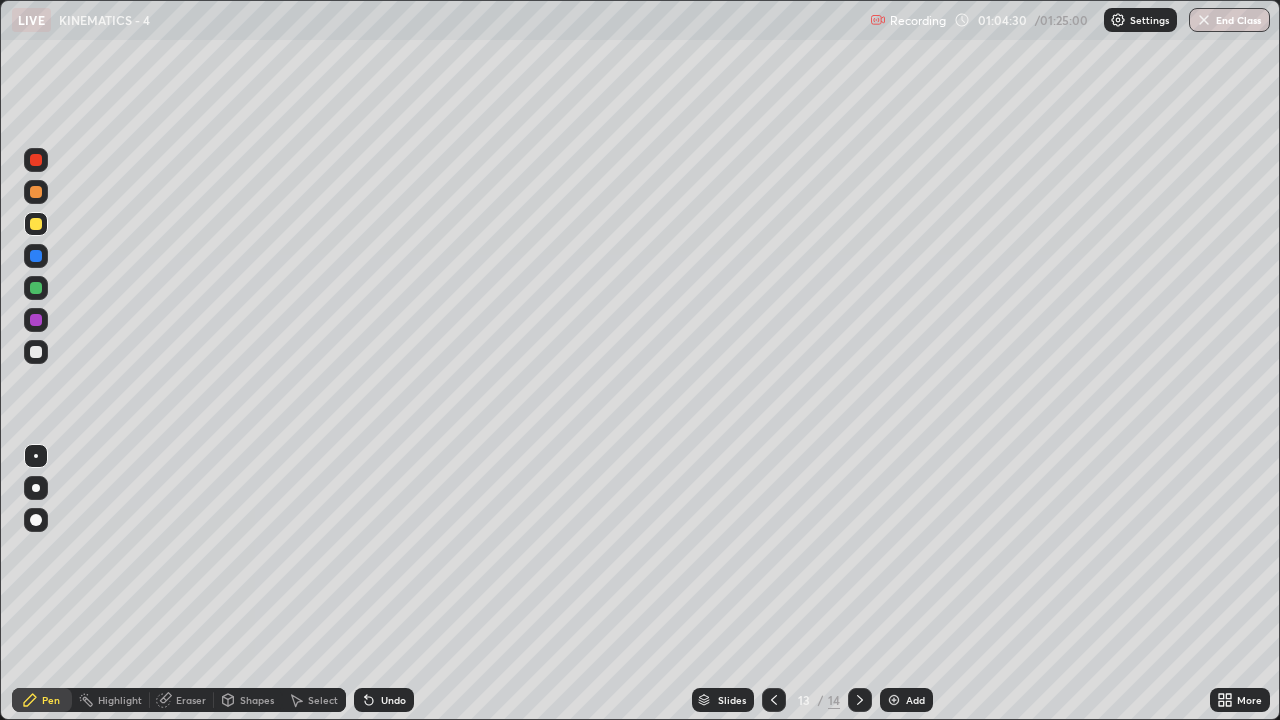 click 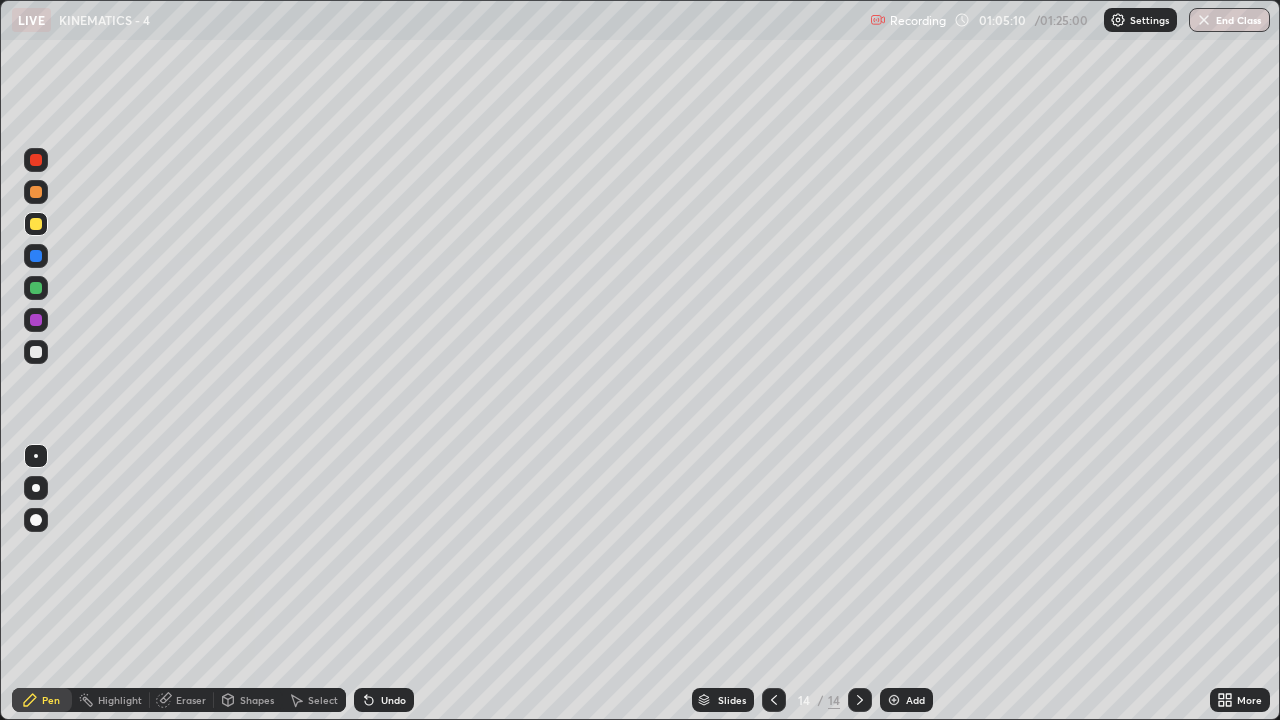 click on "Undo" at bounding box center [393, 700] 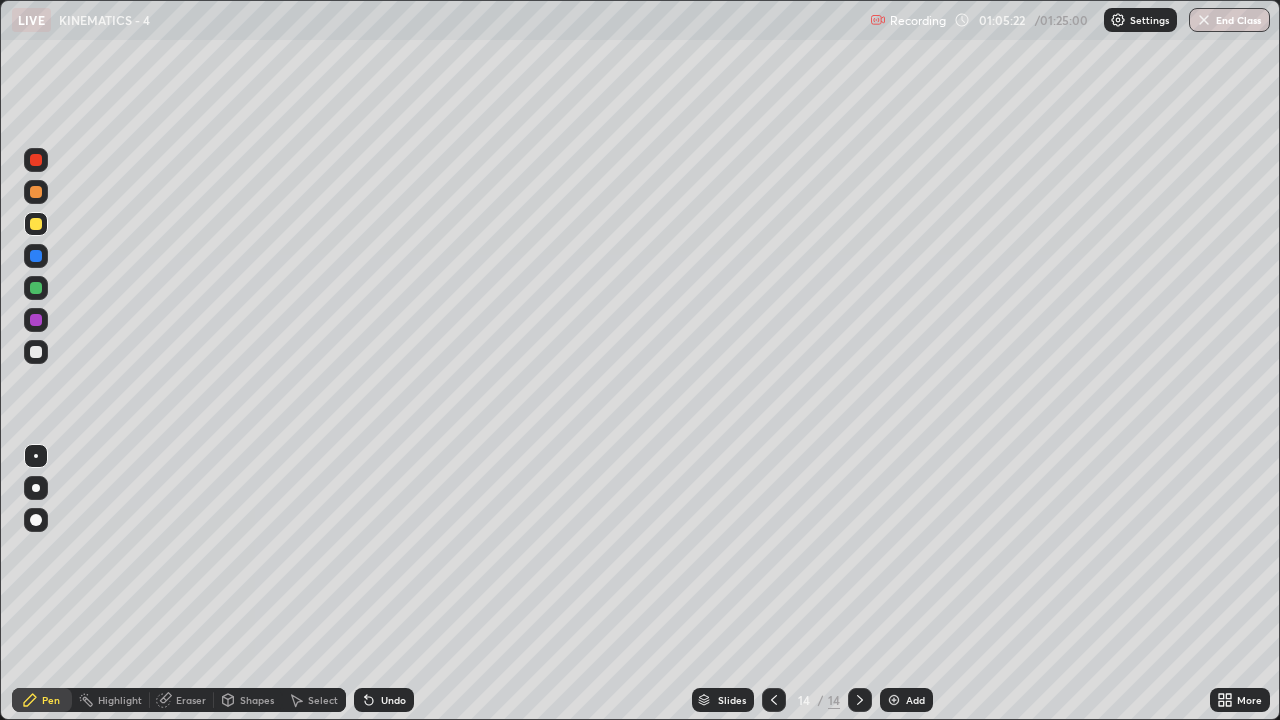 click at bounding box center [36, 352] 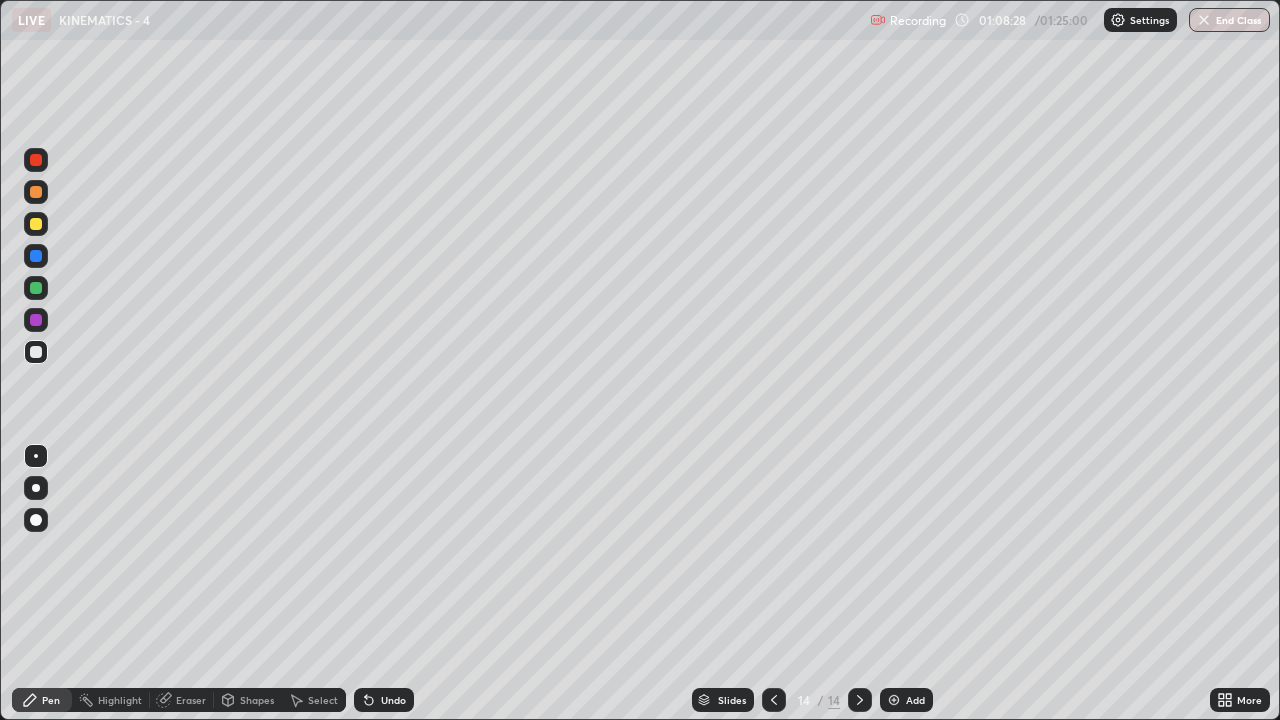 click on "Shapes" at bounding box center (257, 700) 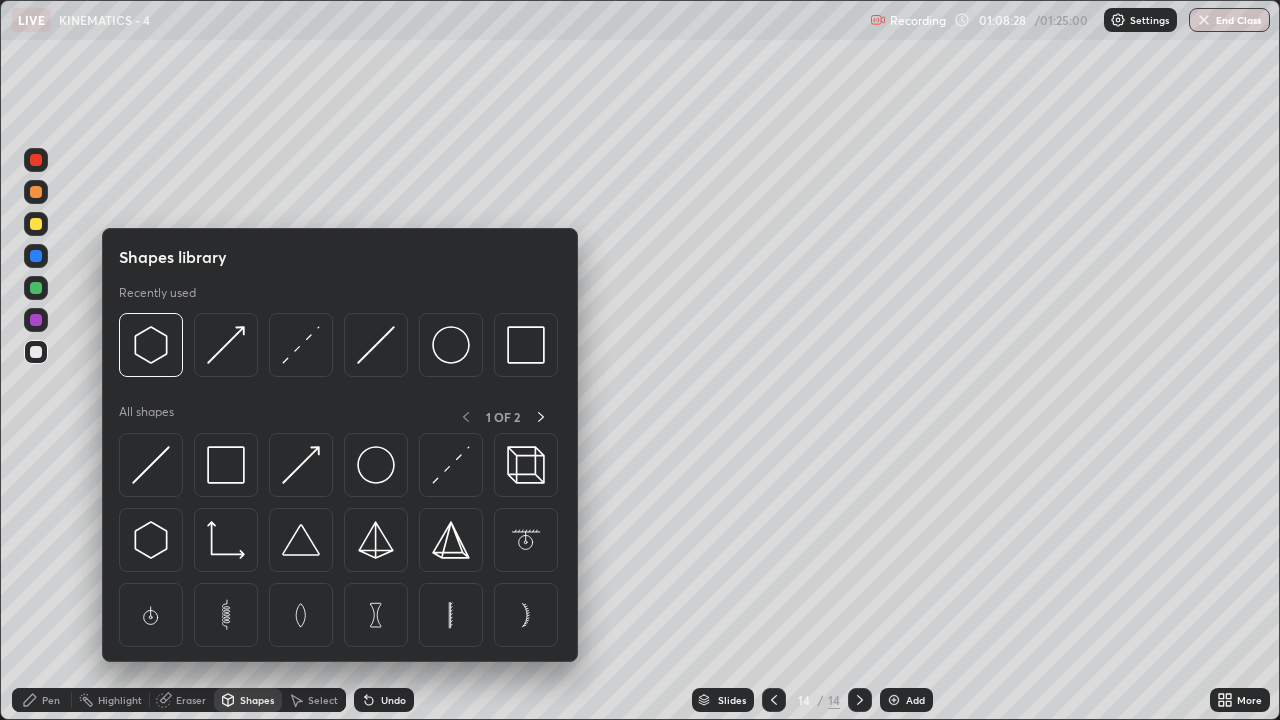 click on "Eraser" at bounding box center [191, 700] 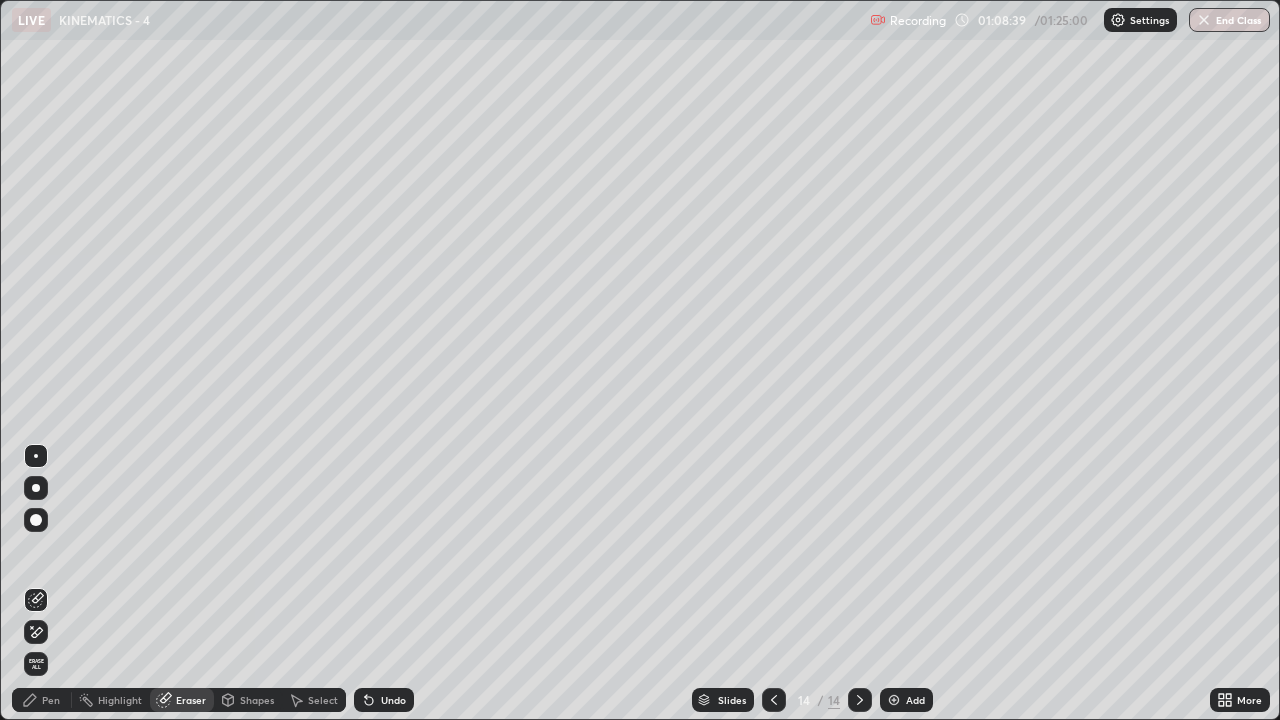 click on "Pen" at bounding box center [51, 700] 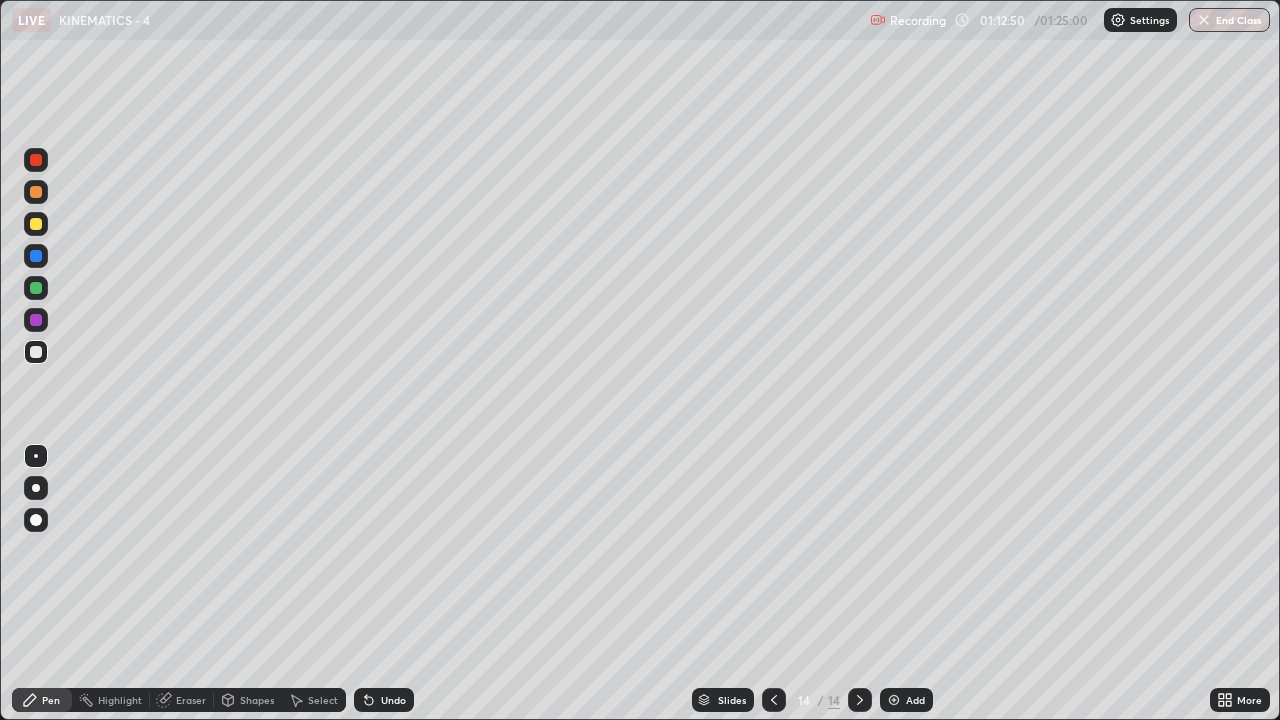 click on "Eraser" at bounding box center [191, 700] 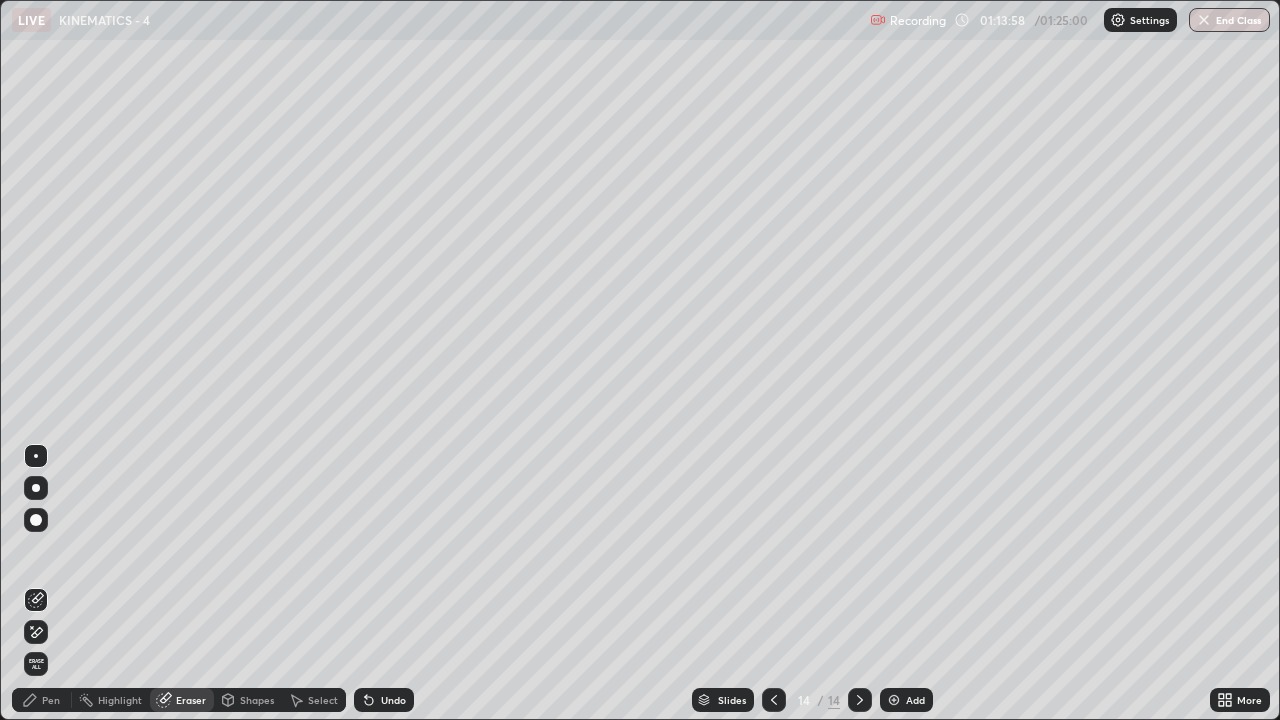 click on "Pen" at bounding box center [51, 700] 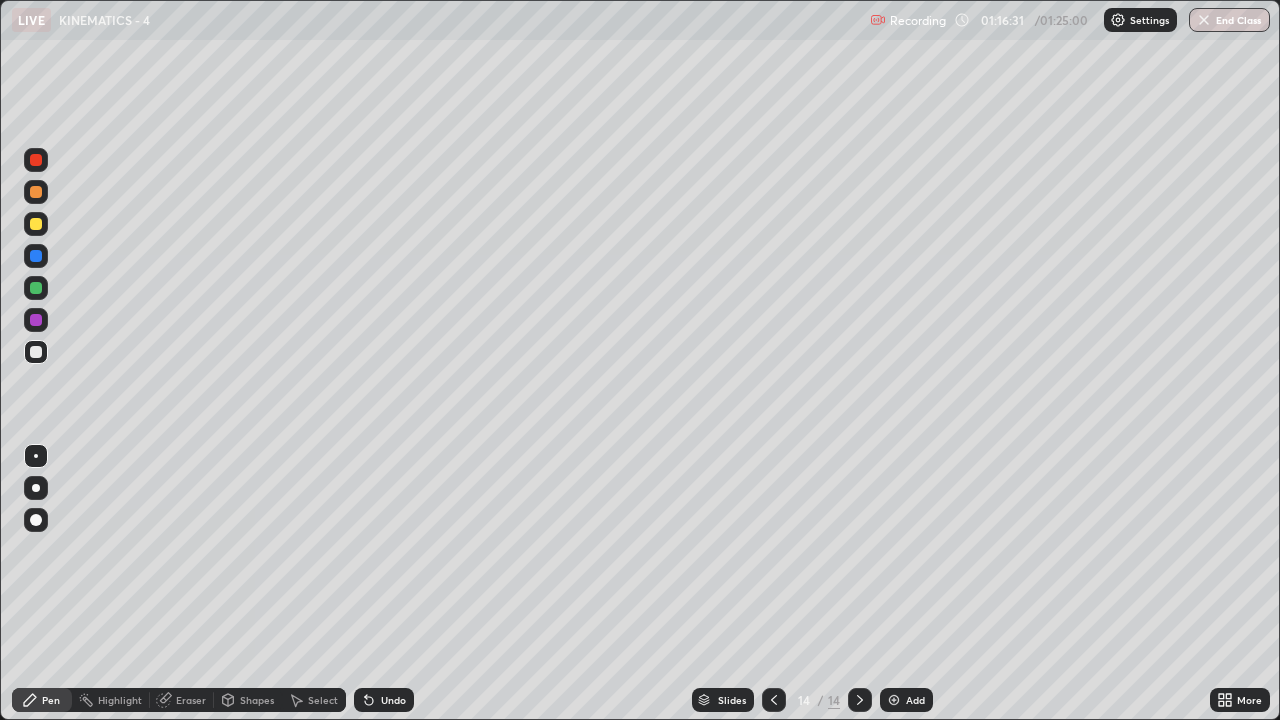 click on "Add" at bounding box center [906, 700] 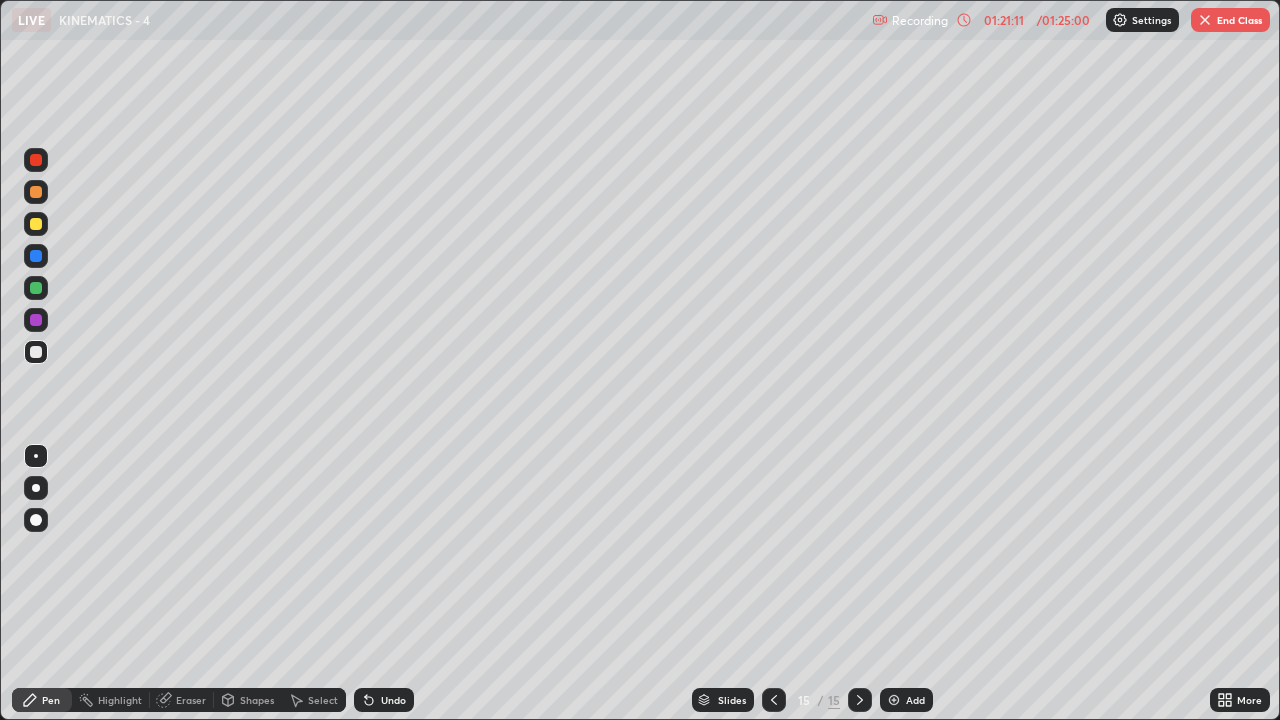 click on "Eraser" at bounding box center (191, 700) 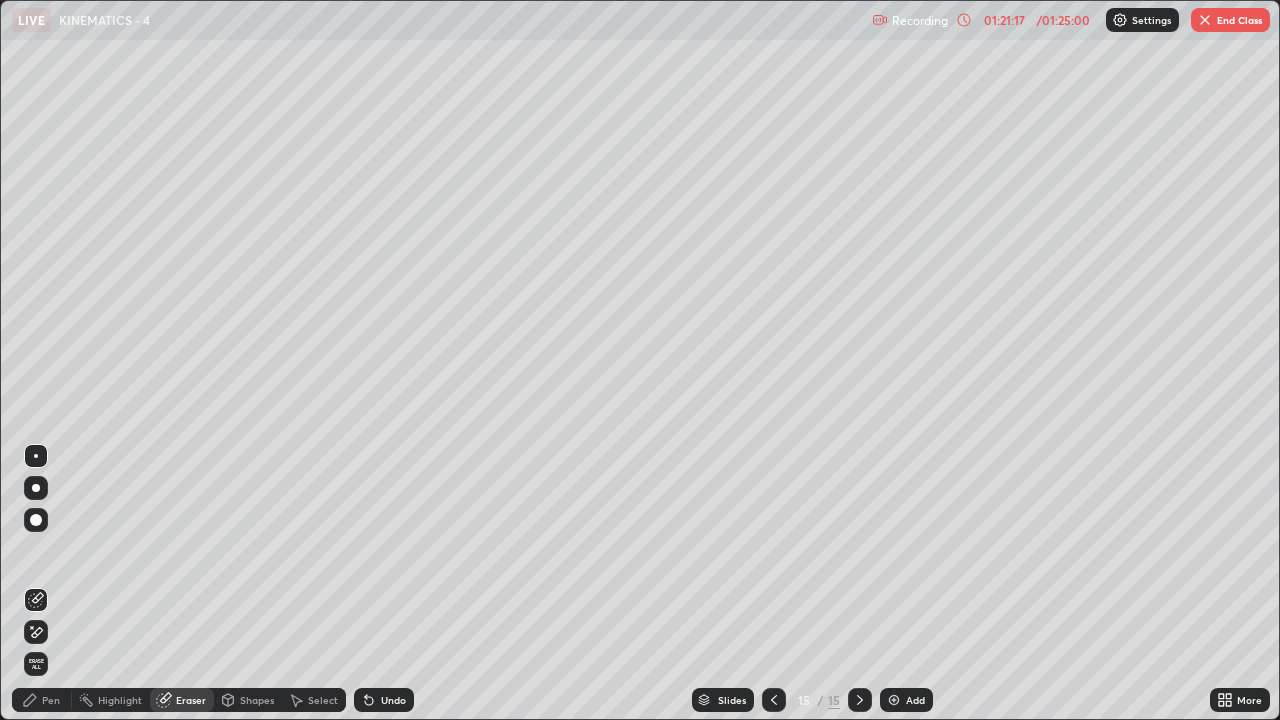 click on "Pen" at bounding box center [51, 700] 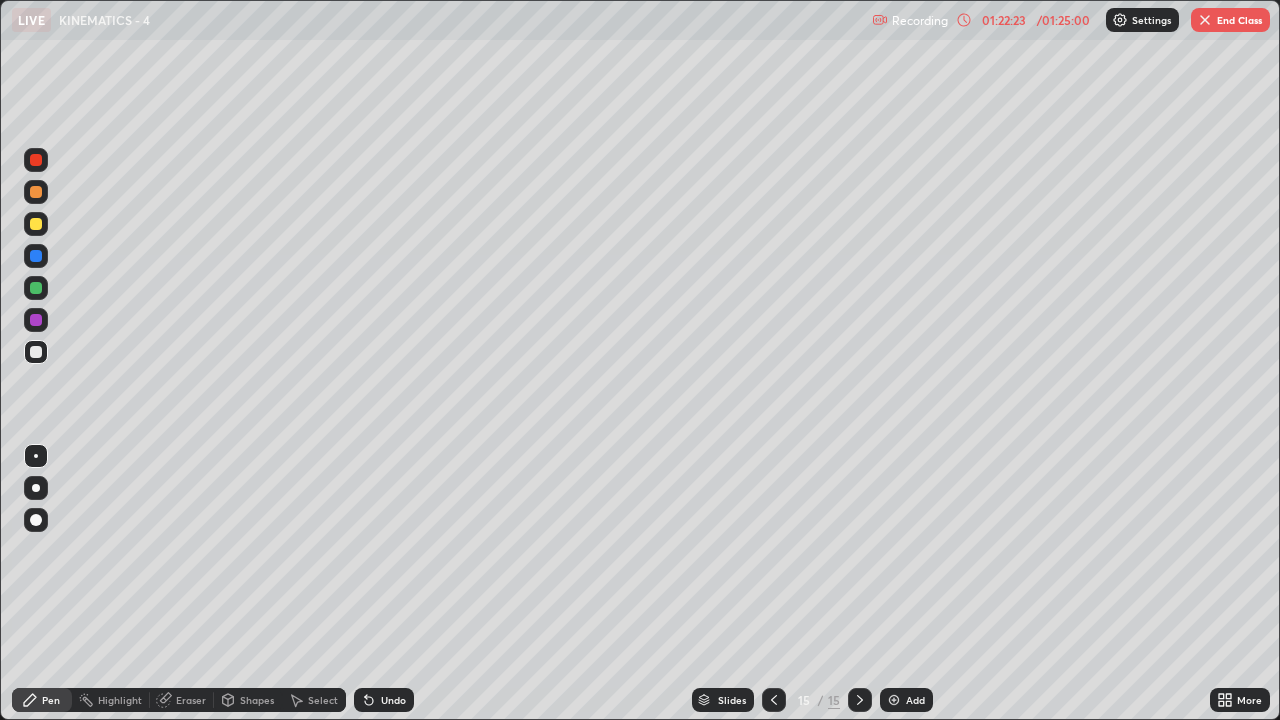 click on "01:22:23" at bounding box center (1004, 20) 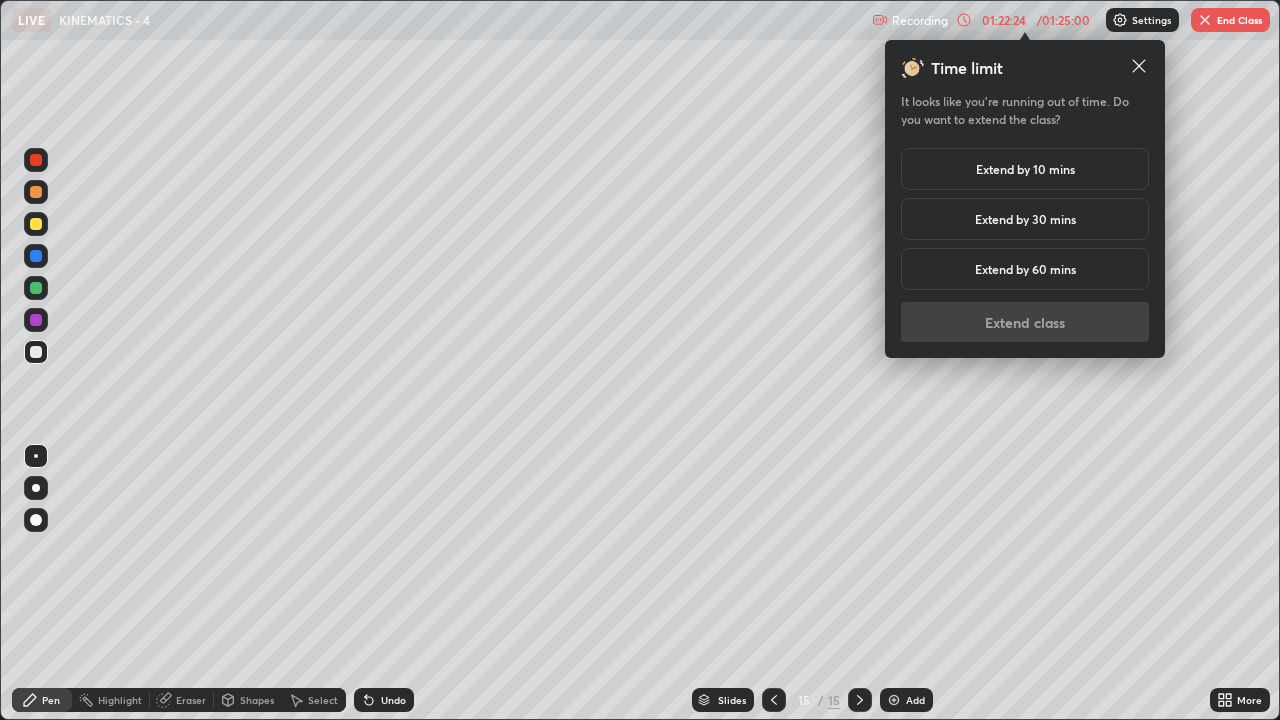 click on "Extend by 10 mins" at bounding box center (1025, 169) 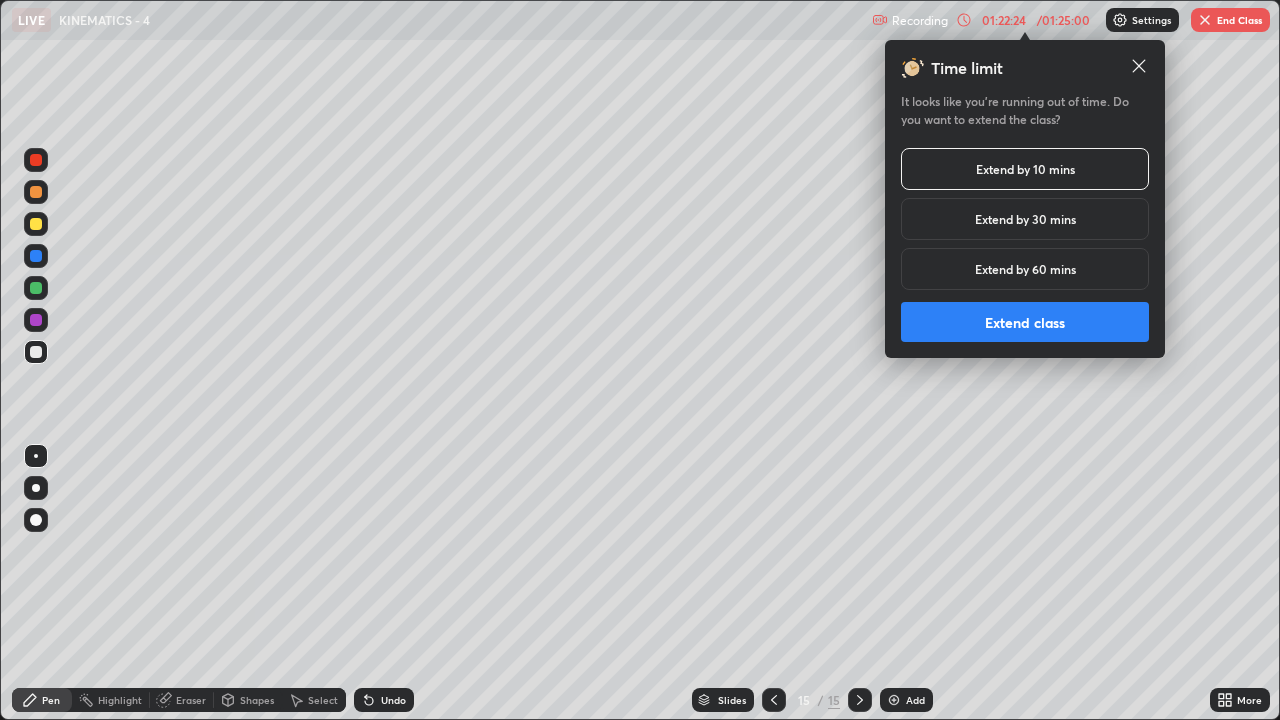 click on "Extend class" at bounding box center (1025, 322) 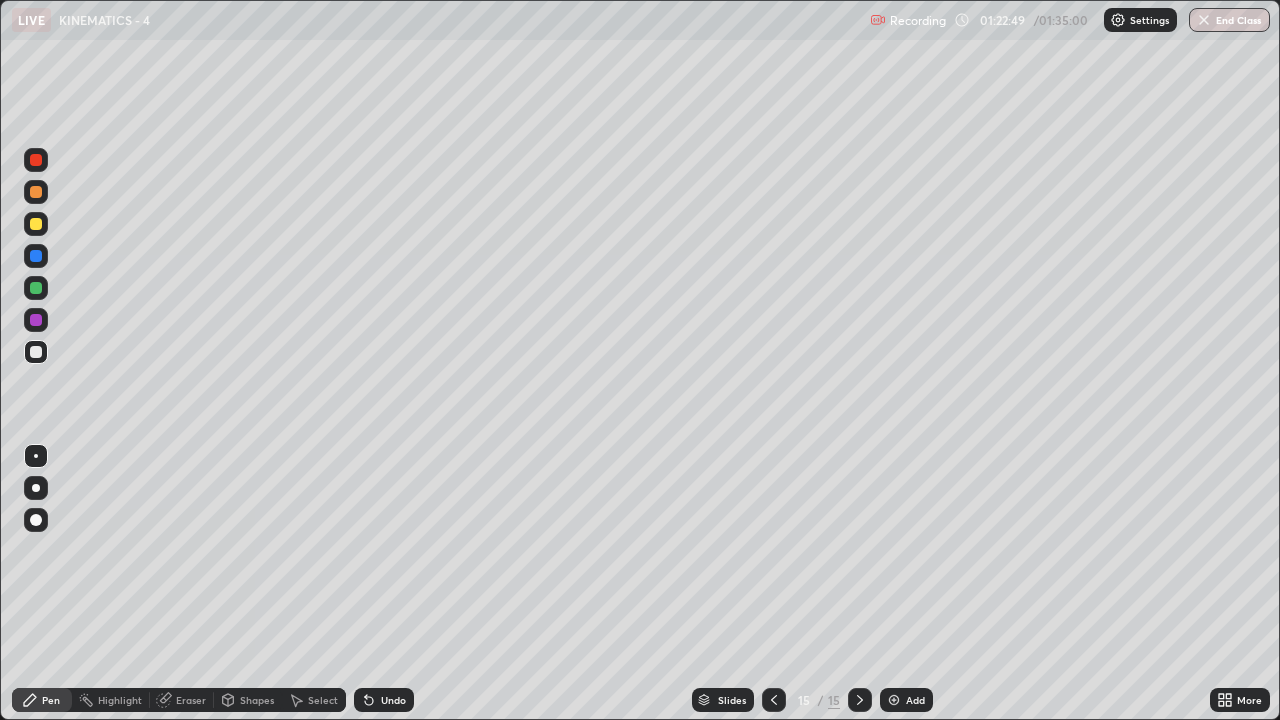 click on "Eraser" at bounding box center (182, 700) 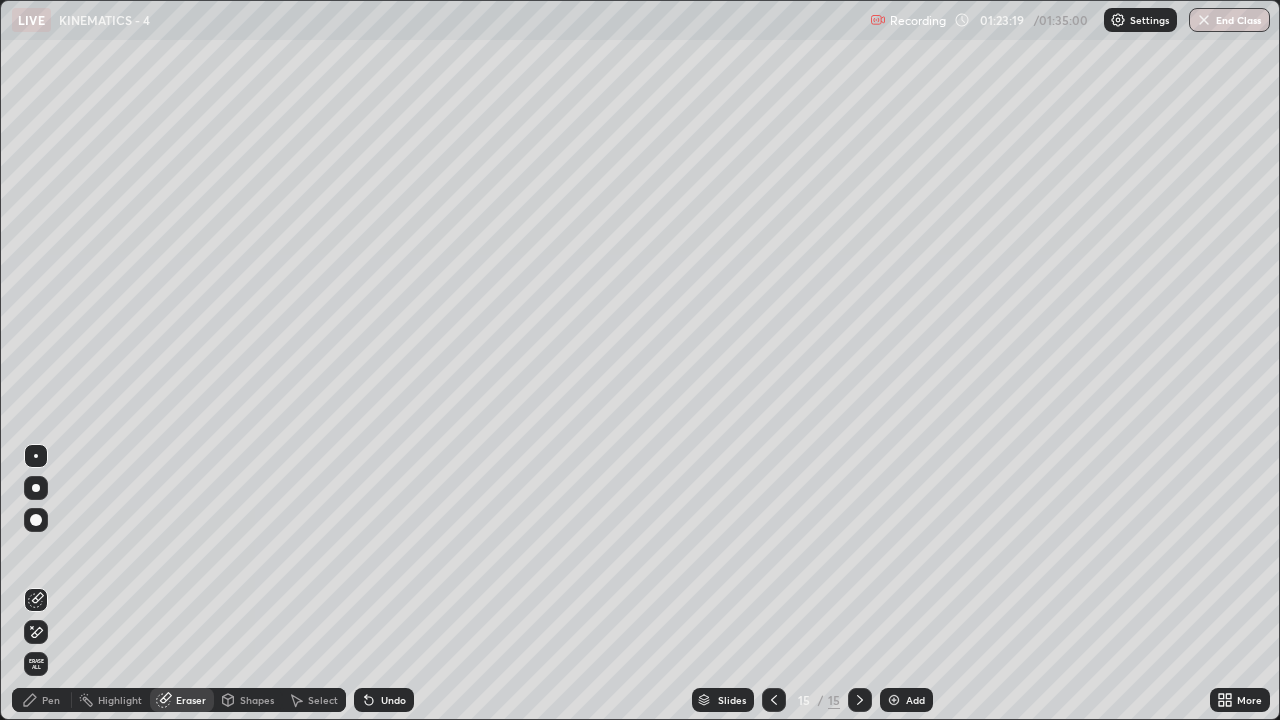 click on "Pen" at bounding box center (51, 700) 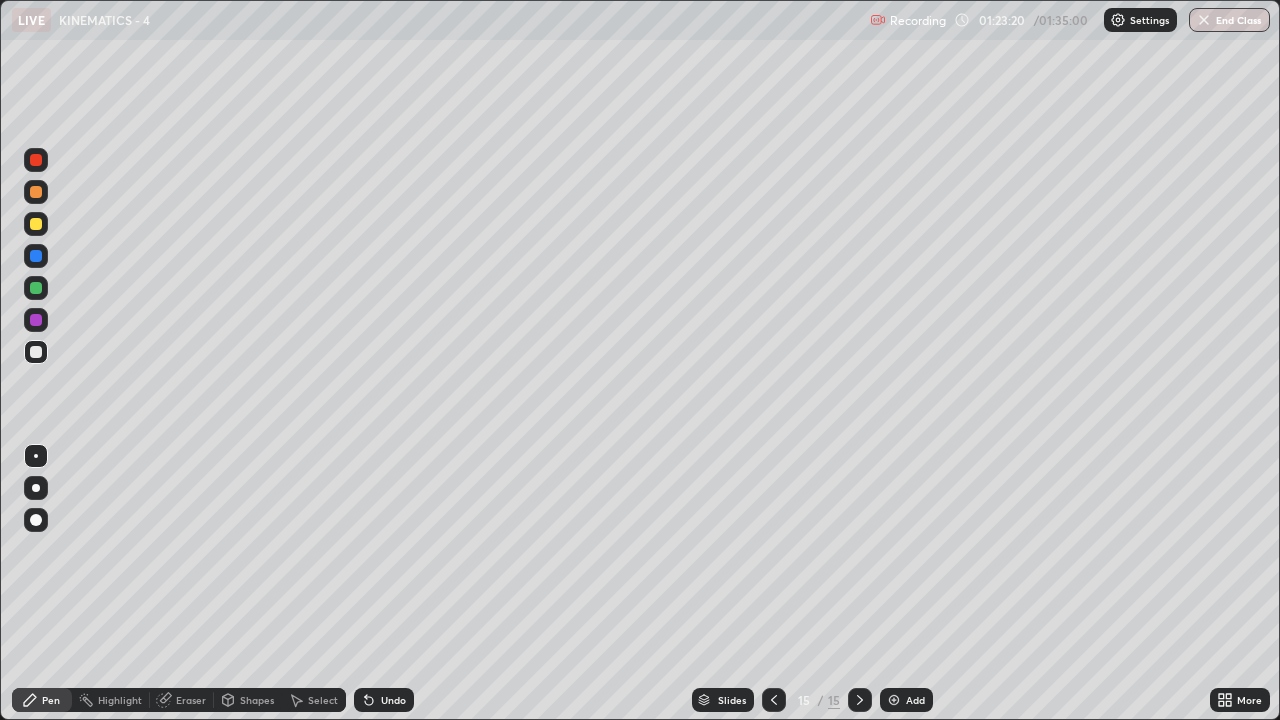 click at bounding box center [36, 352] 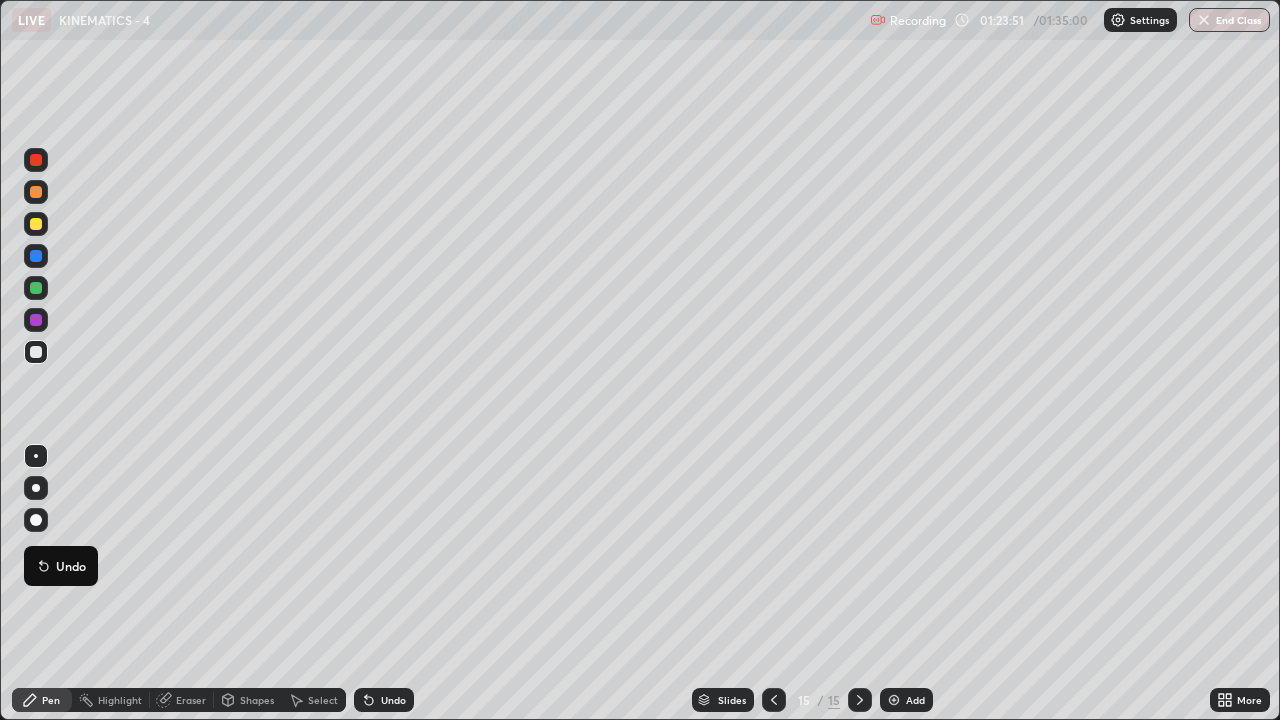 click at bounding box center (36, 560) 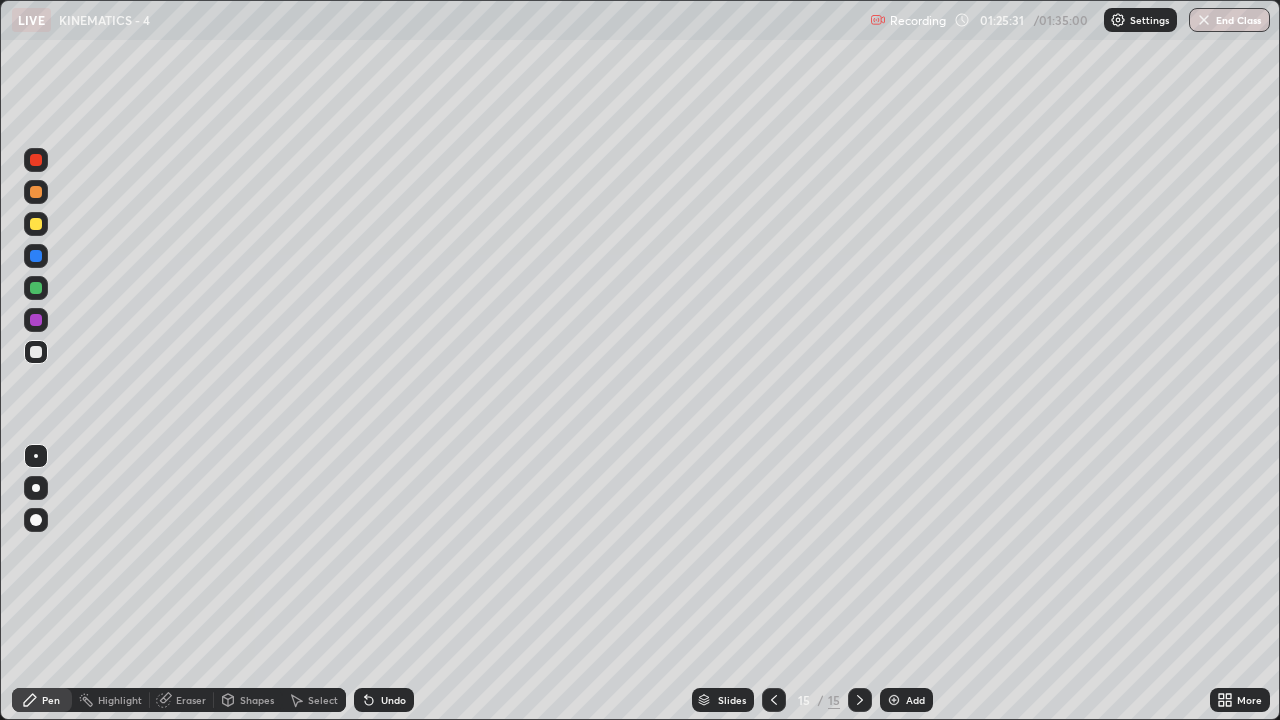 click at bounding box center [894, 700] 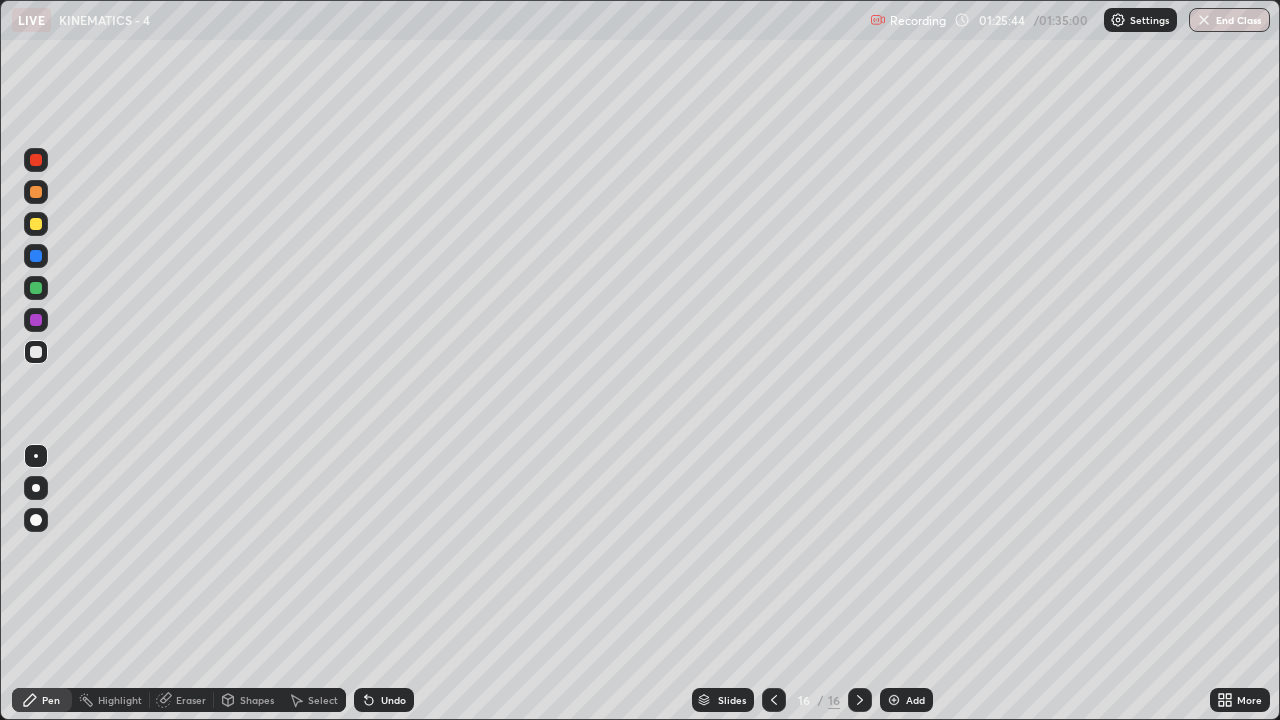 click on "Undo" at bounding box center [384, 700] 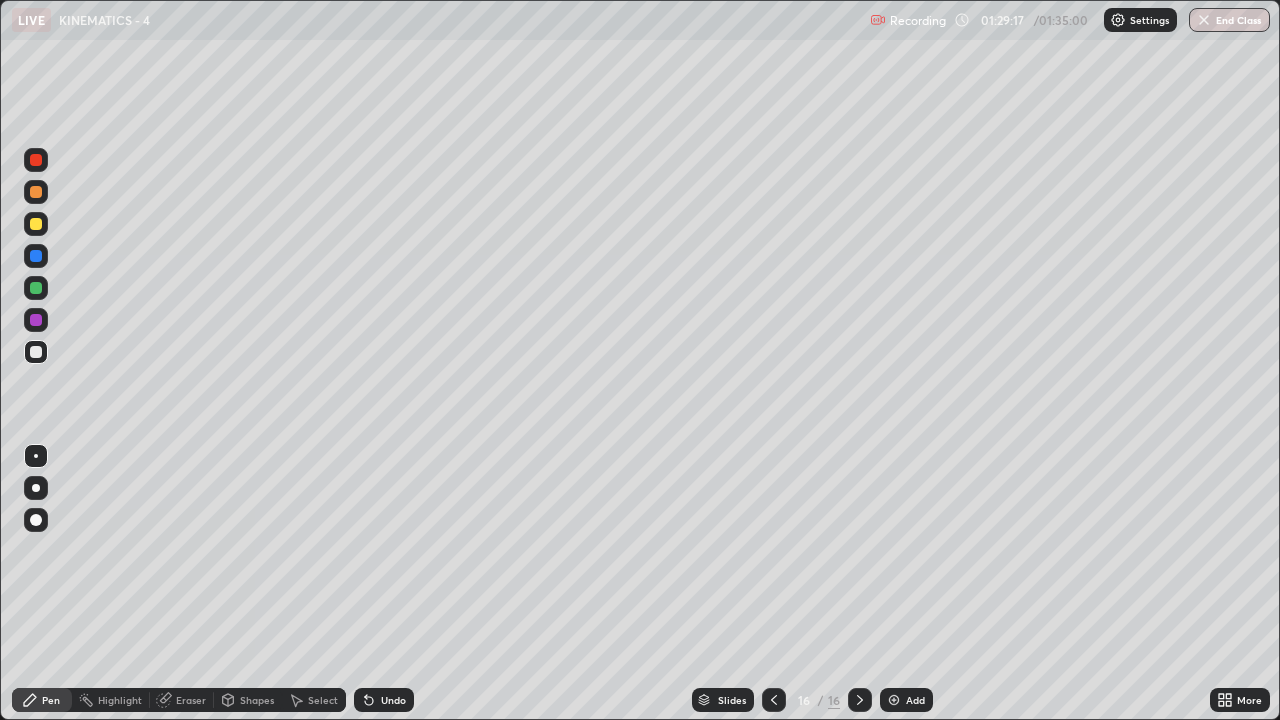 click on "End Class" at bounding box center (1229, 20) 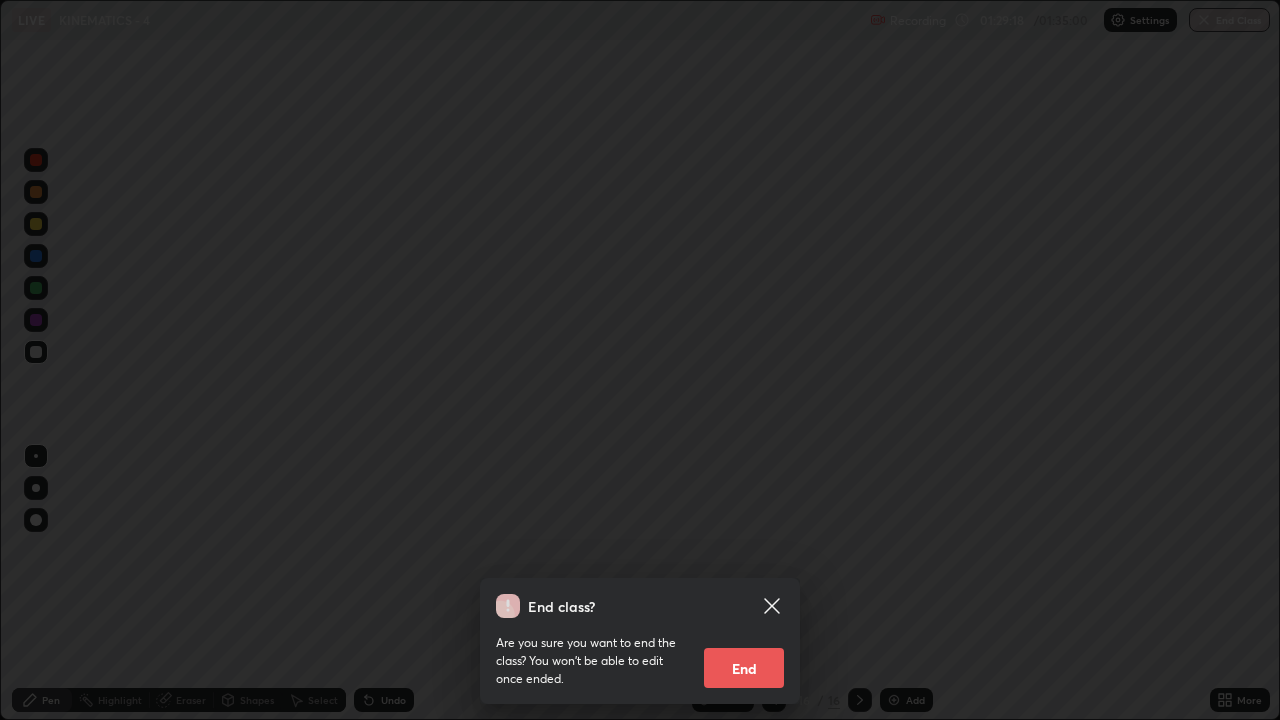 click on "End" at bounding box center [744, 668] 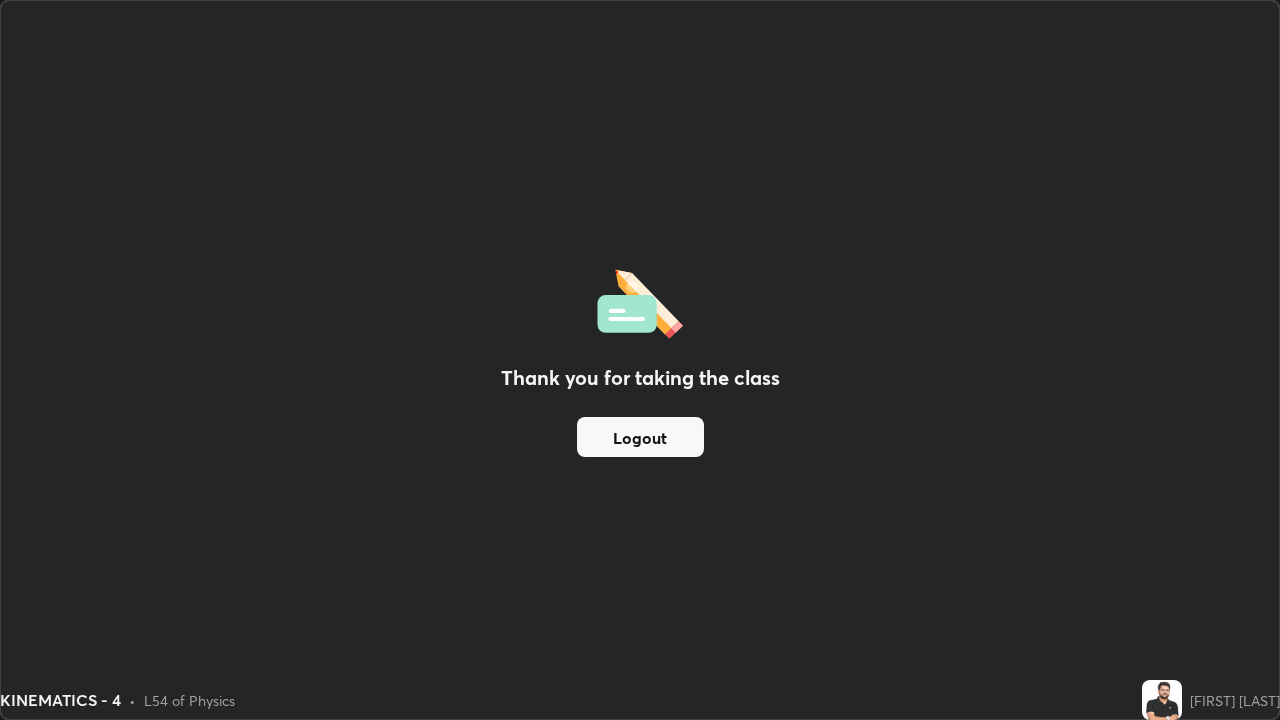 click on "Logout" at bounding box center (640, 437) 